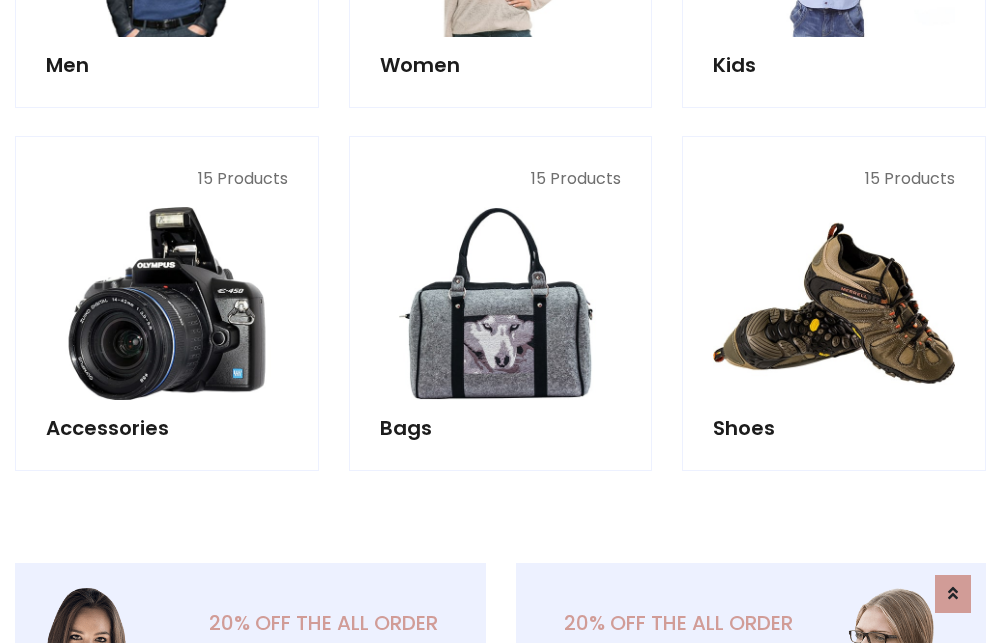 scroll, scrollTop: 853, scrollLeft: 0, axis: vertical 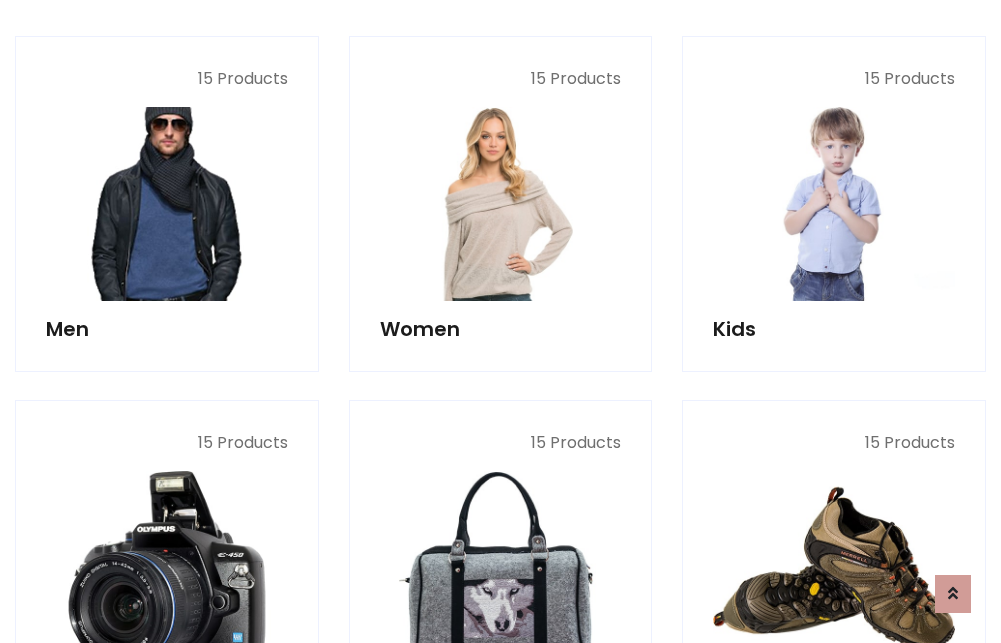 click at bounding box center (167, 204) 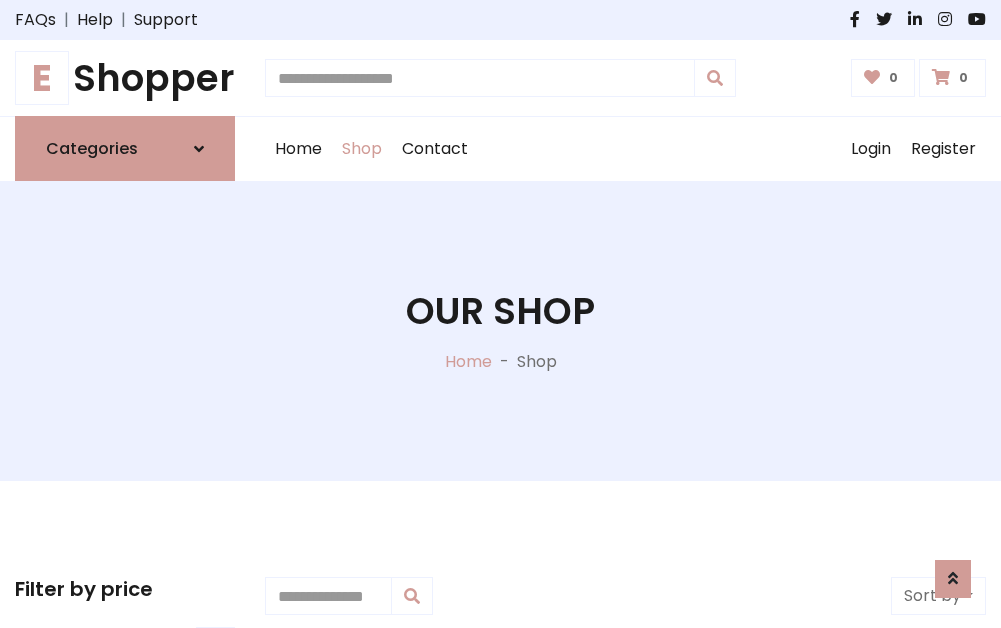 scroll, scrollTop: 807, scrollLeft: 0, axis: vertical 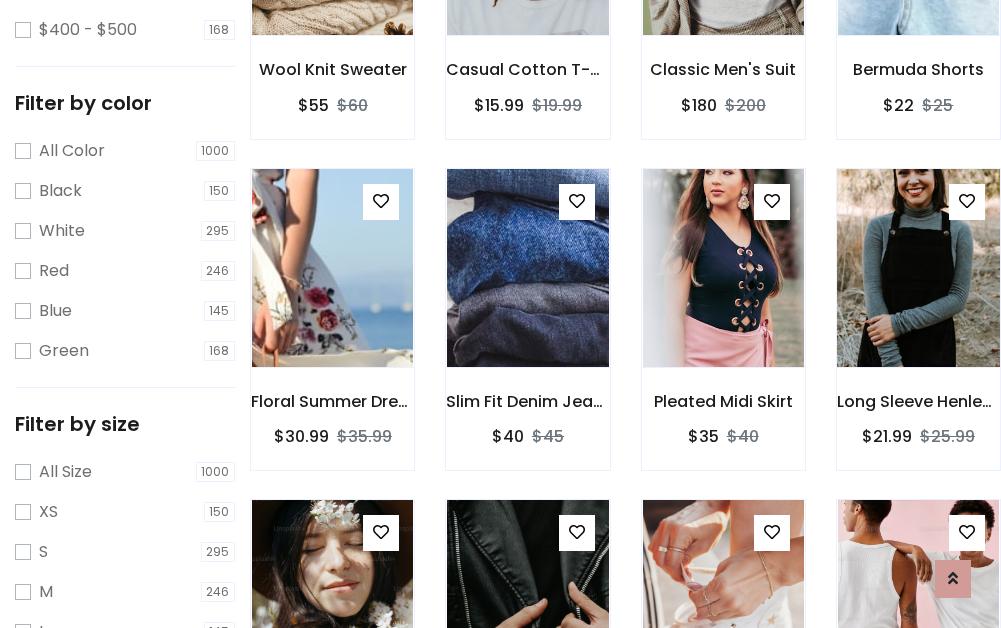 click at bounding box center (918, 268) 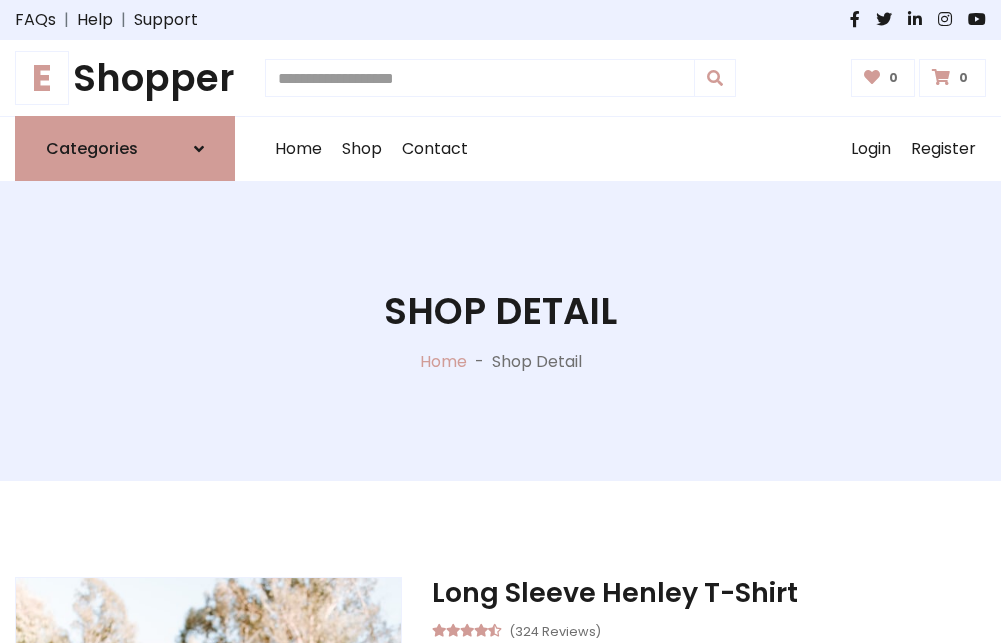 scroll, scrollTop: 0, scrollLeft: 0, axis: both 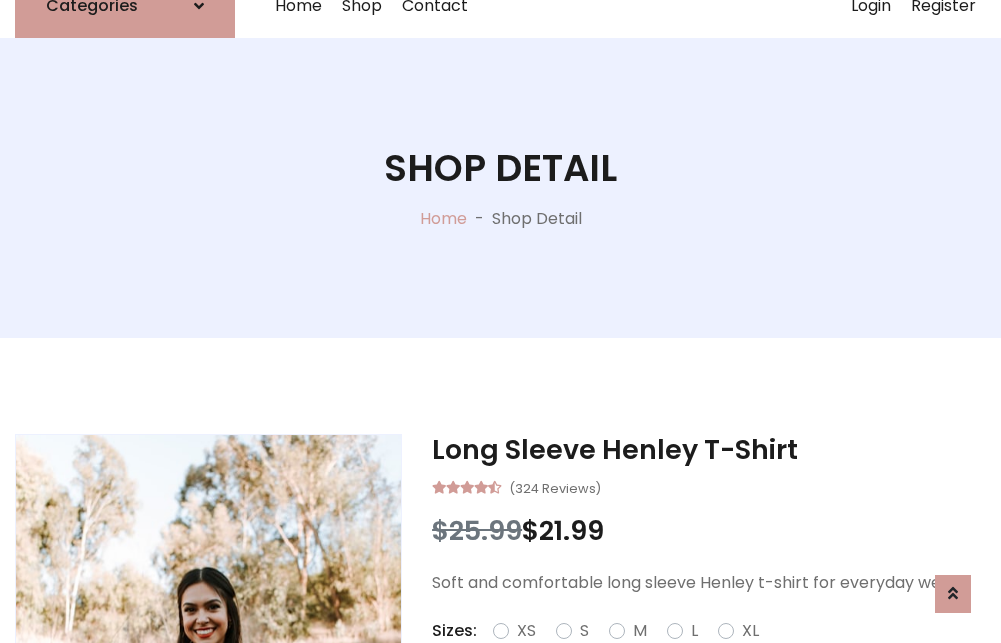 click on "Red" at bounding box center [722, 655] 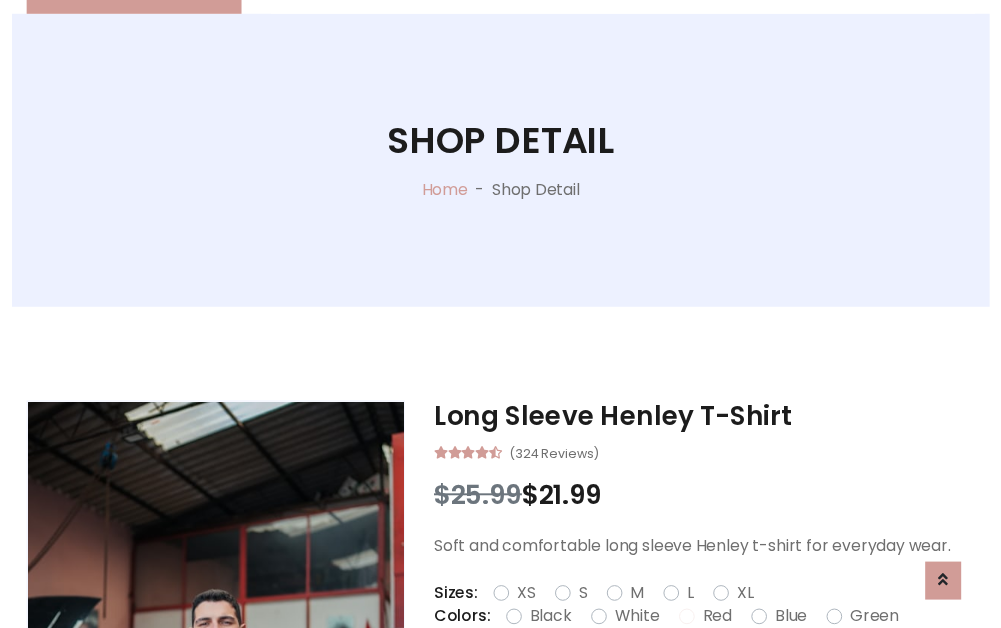 scroll, scrollTop: 237, scrollLeft: 0, axis: vertical 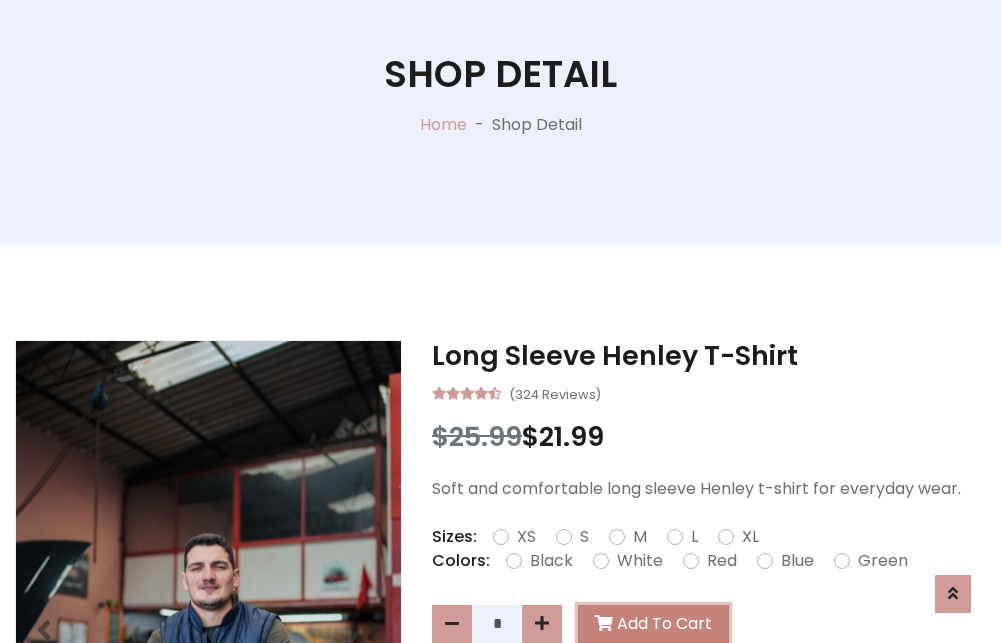 click on "Add To Cart" at bounding box center (653, 624) 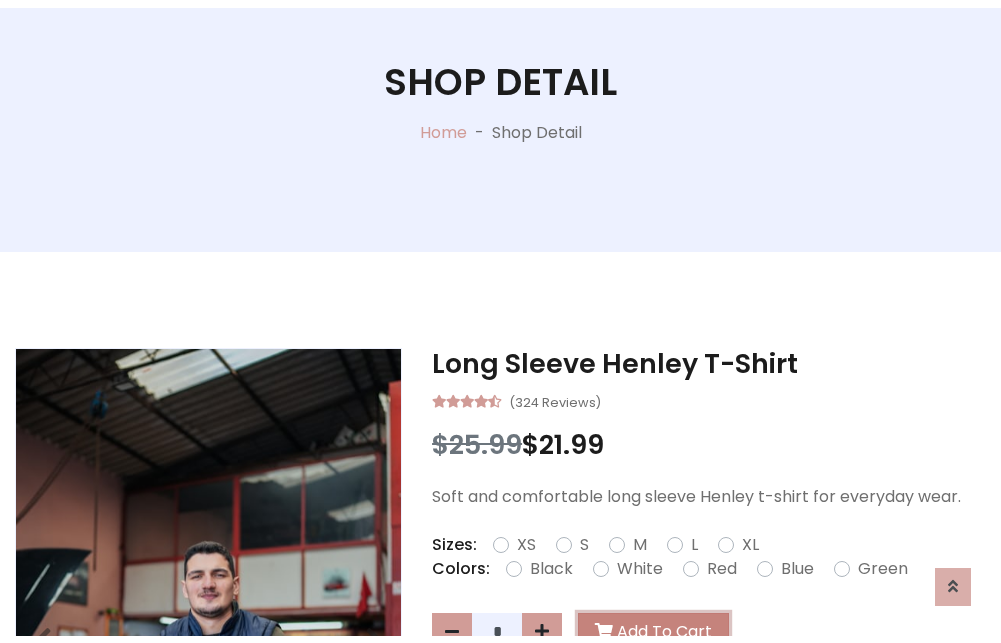 scroll, scrollTop: 0, scrollLeft: 0, axis: both 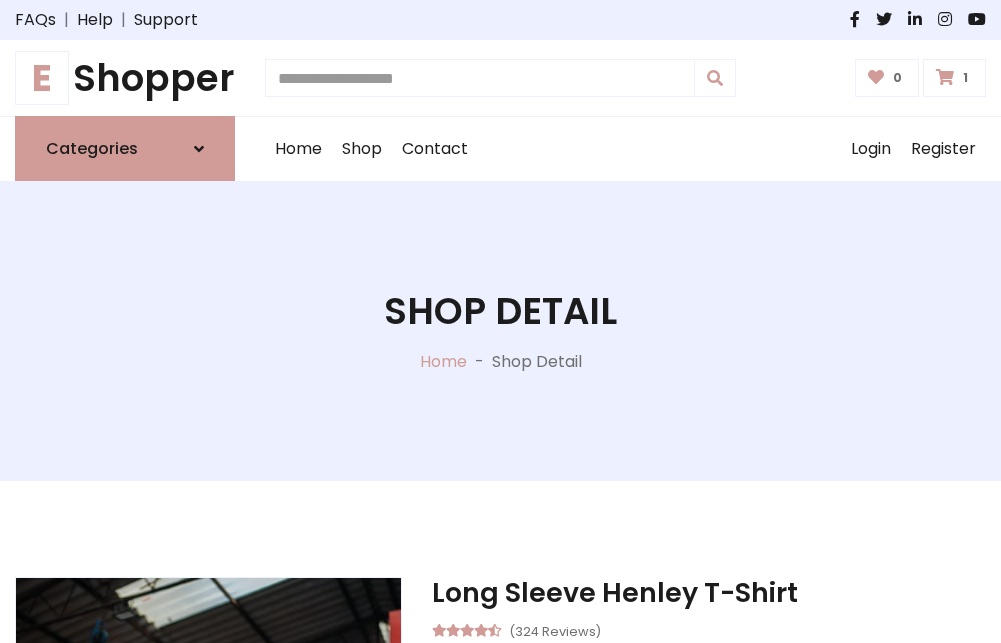click at bounding box center (945, 77) 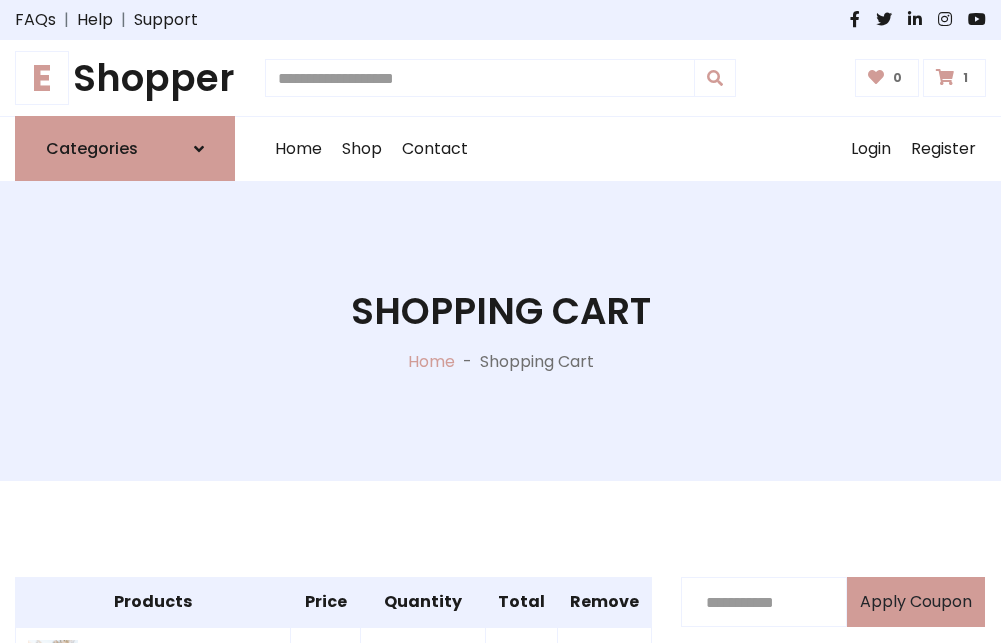 scroll, scrollTop: 474, scrollLeft: 0, axis: vertical 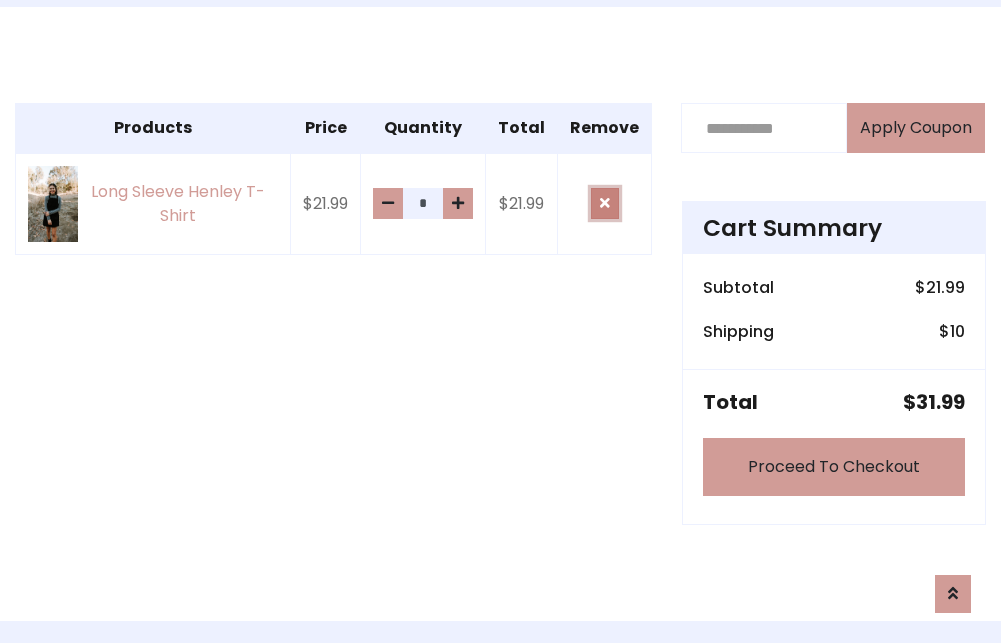 click at bounding box center [605, 203] 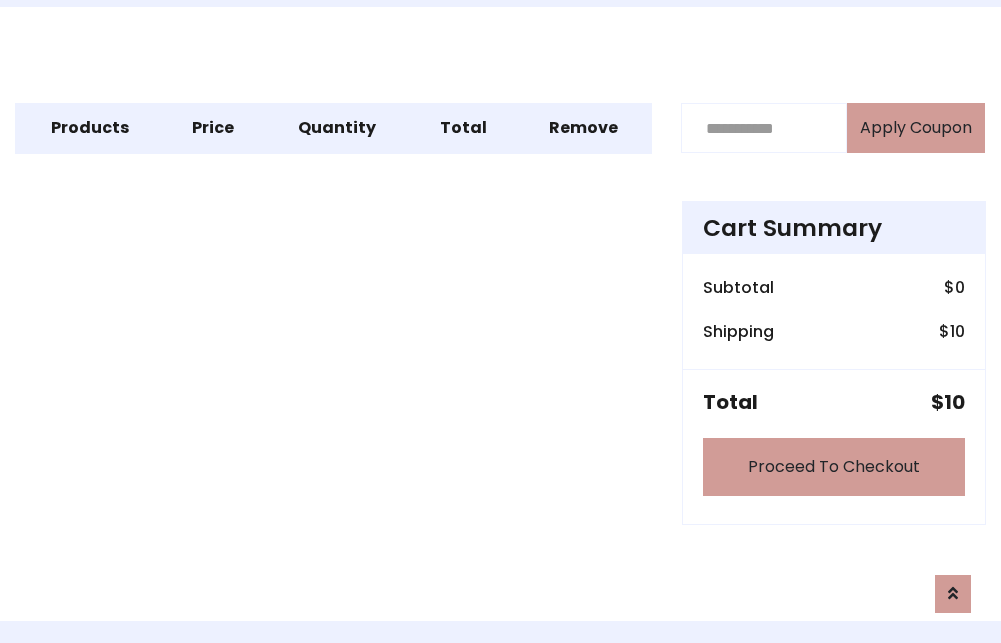 scroll, scrollTop: 247, scrollLeft: 0, axis: vertical 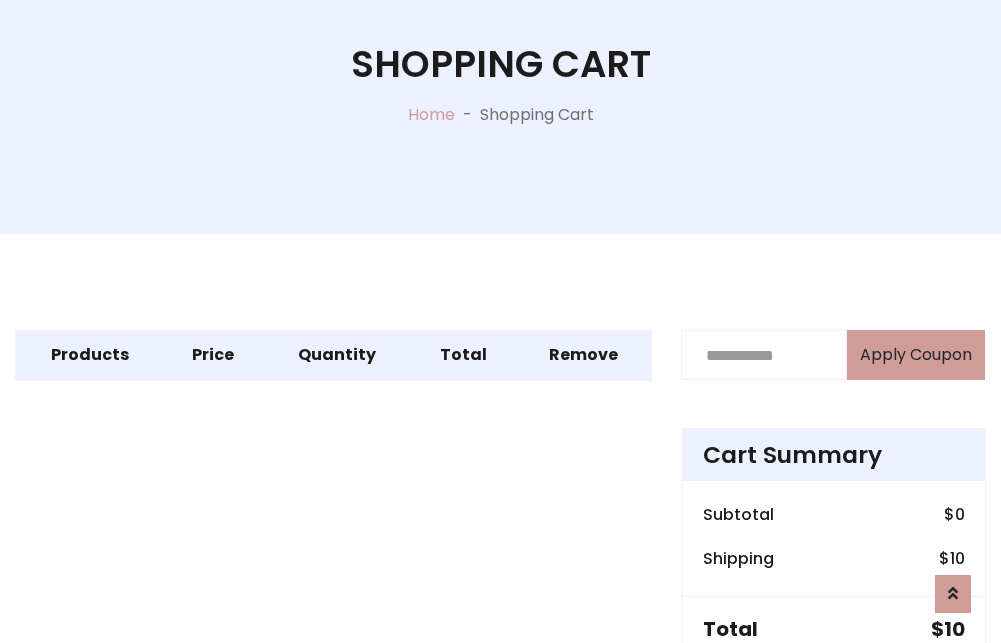 click on "Proceed To Checkout" at bounding box center [834, 694] 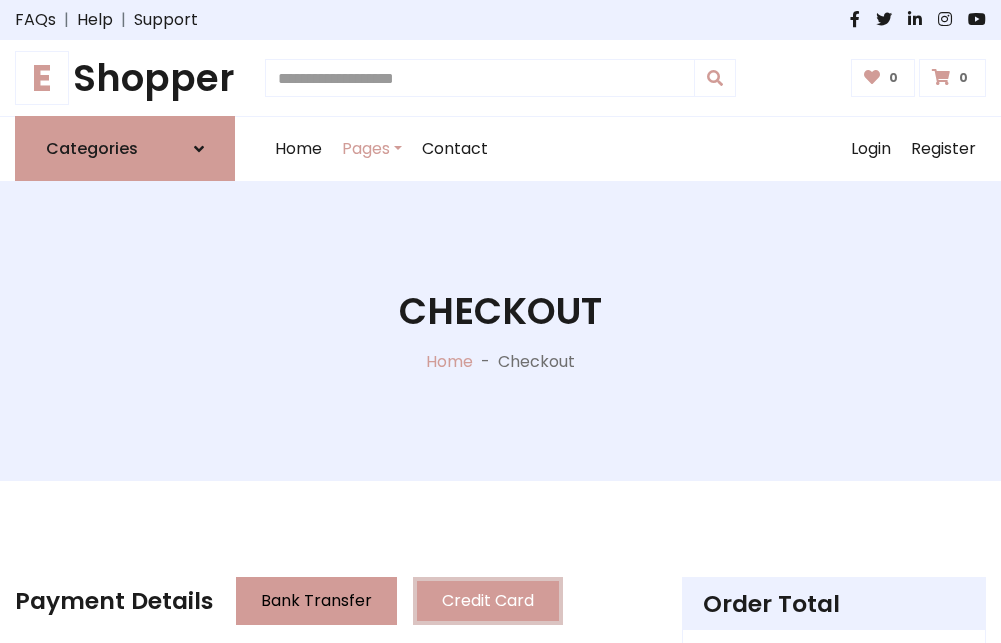 scroll, scrollTop: 137, scrollLeft: 0, axis: vertical 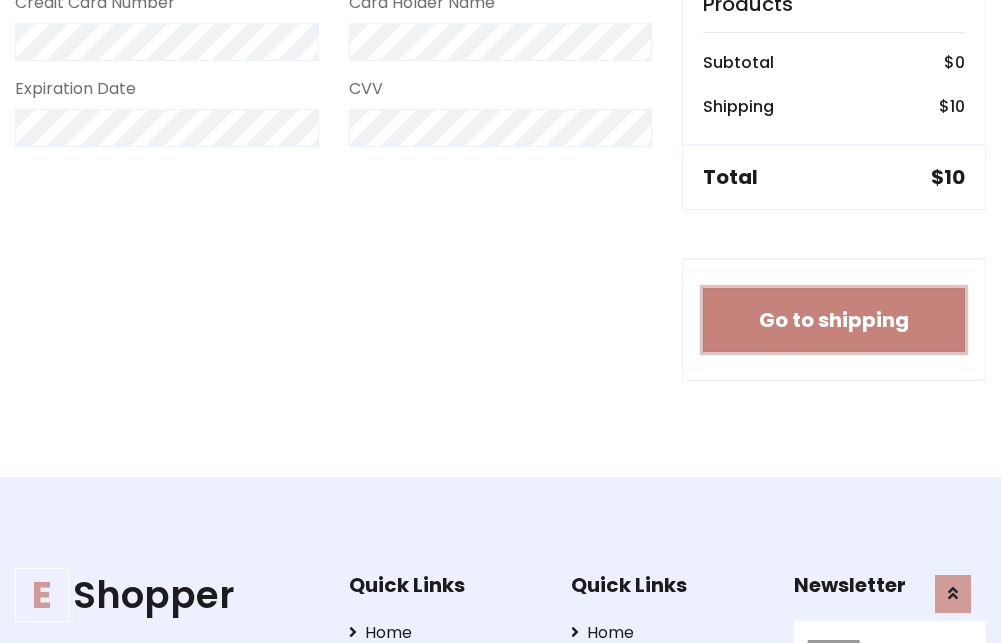 click on "Go to shipping" at bounding box center [834, 320] 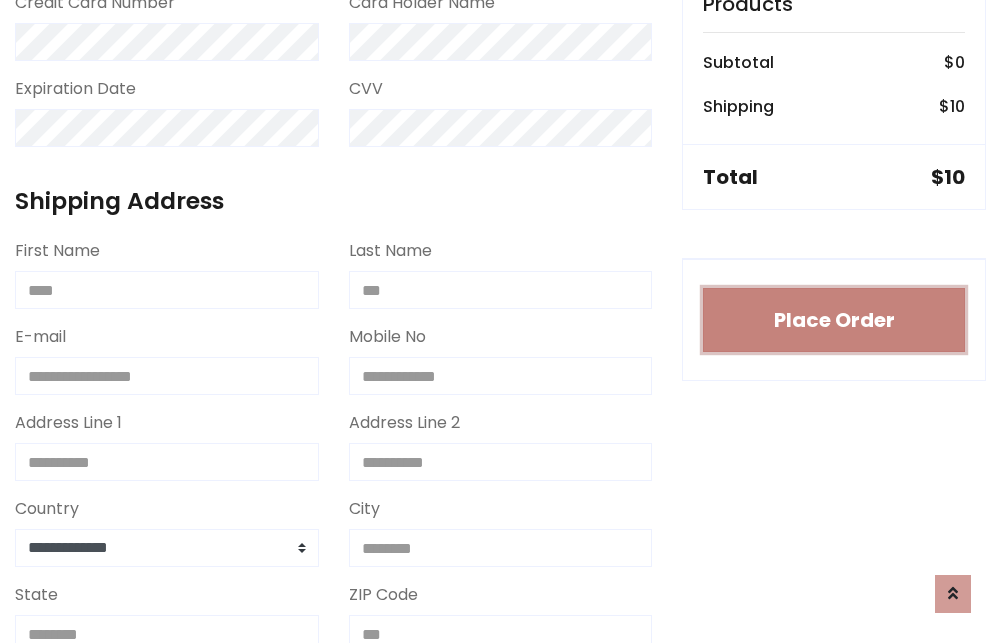 type 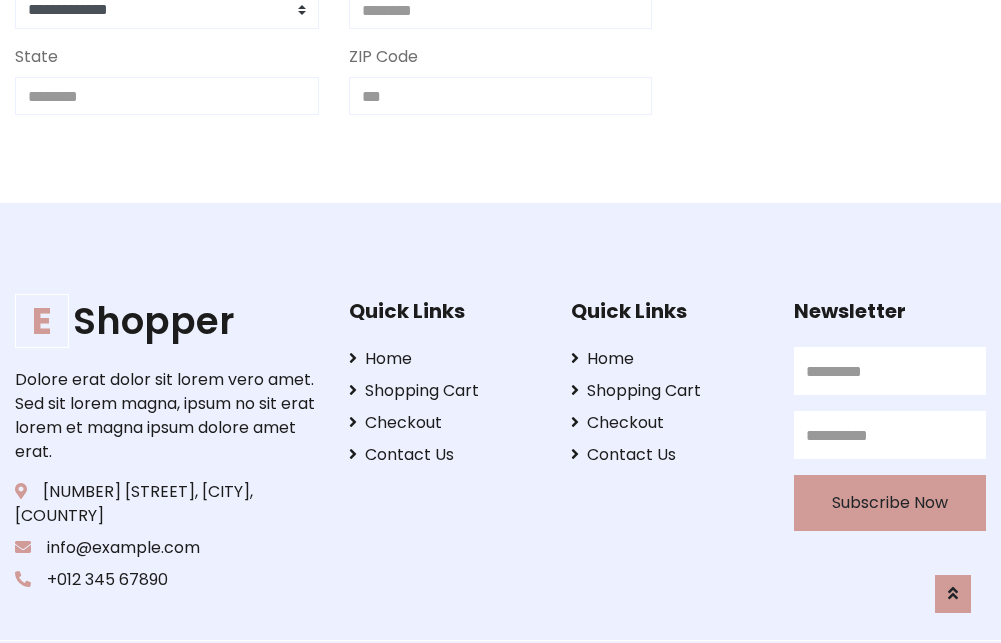 scroll, scrollTop: 713, scrollLeft: 0, axis: vertical 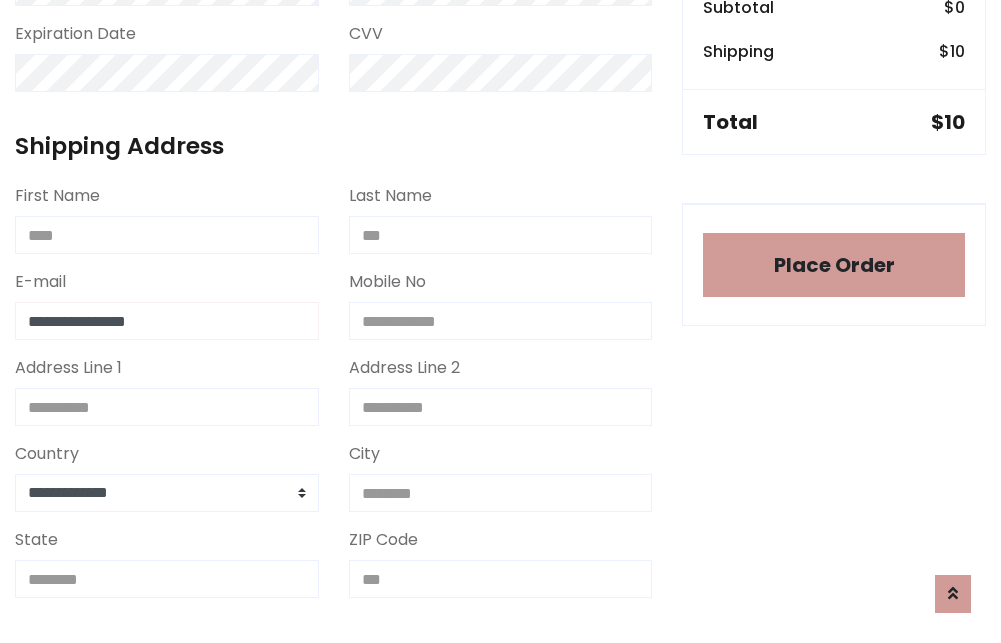 type on "**********" 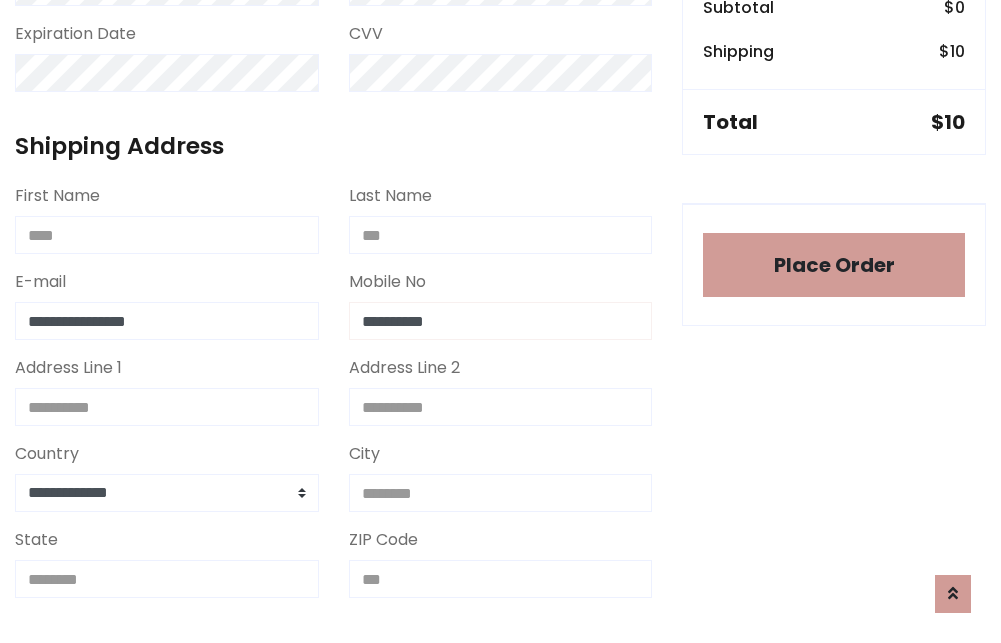 type on "**********" 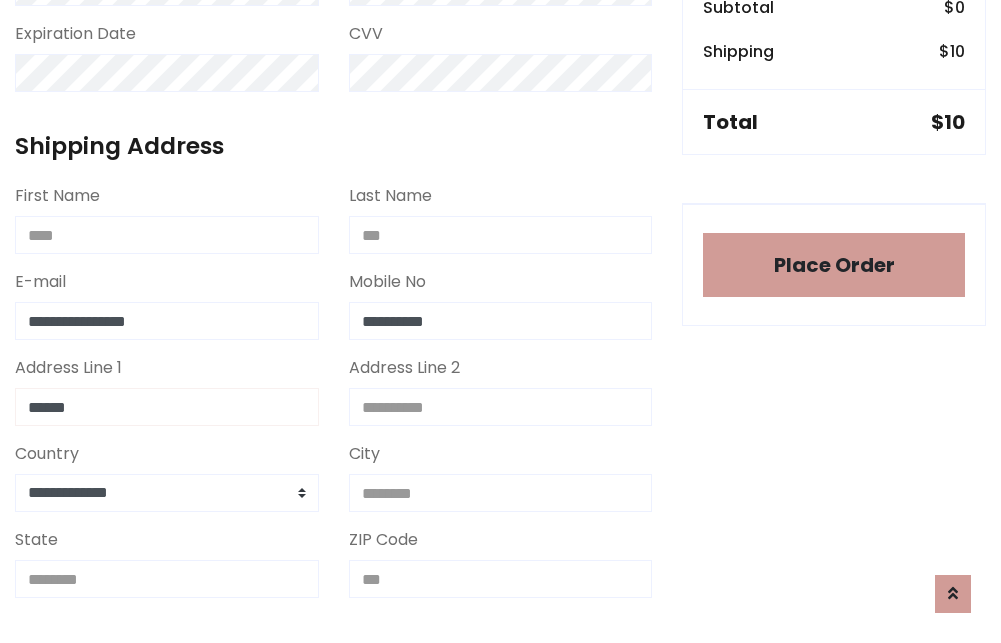 type on "******" 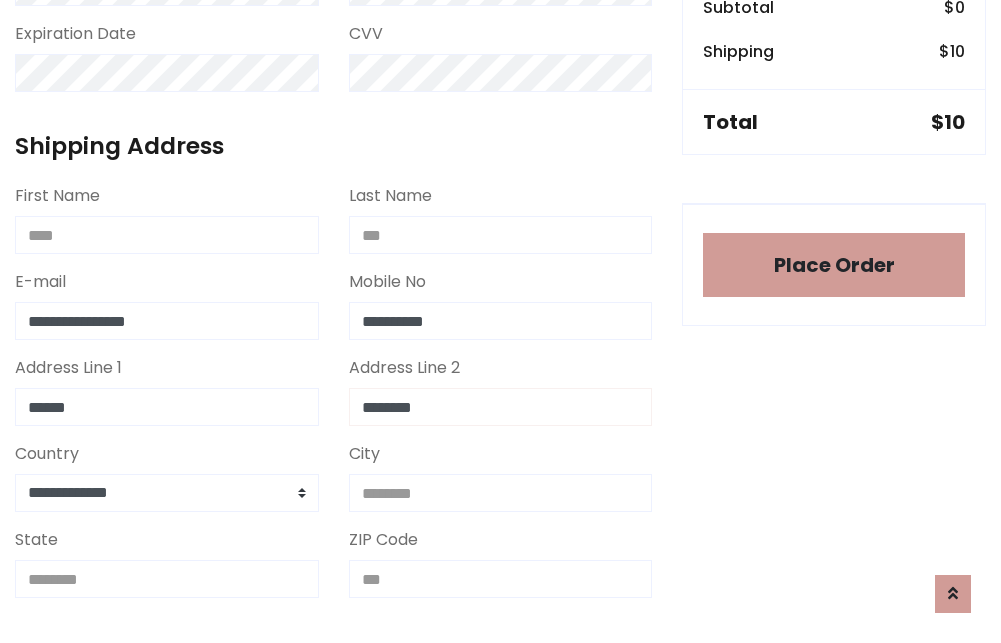 type on "********" 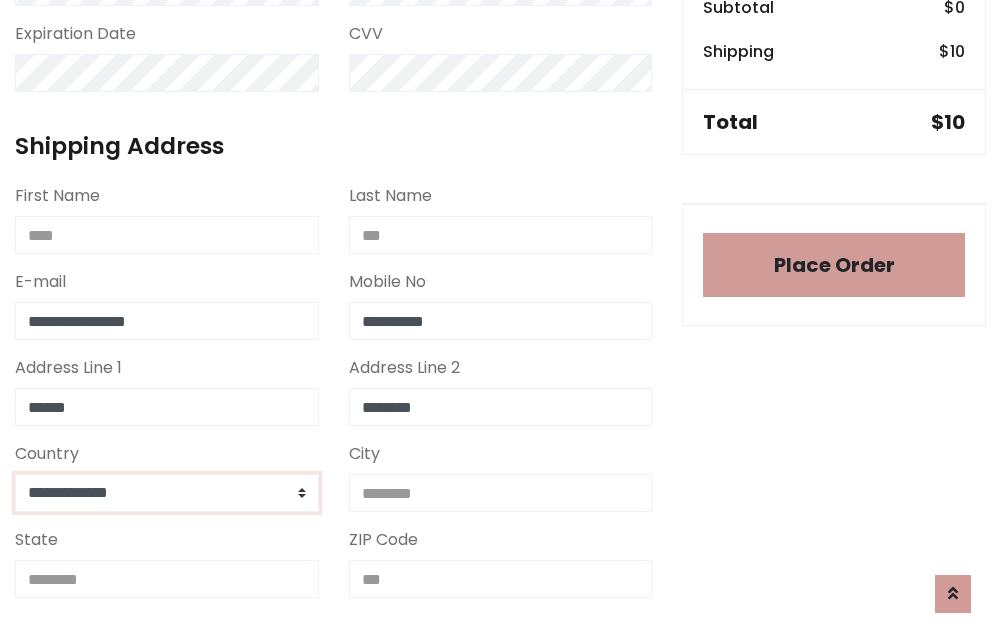 select on "*******" 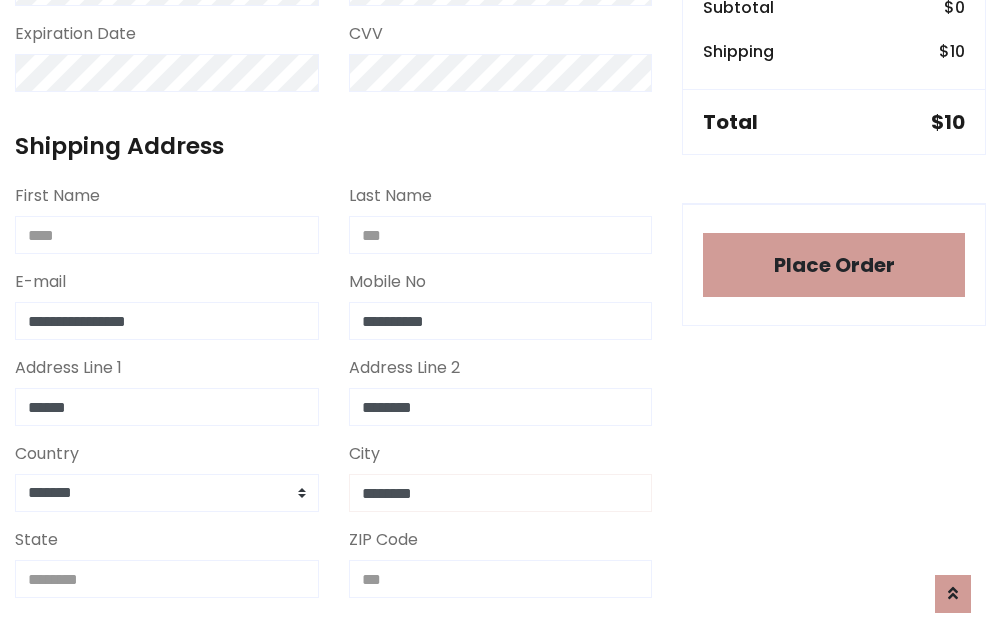 type on "********" 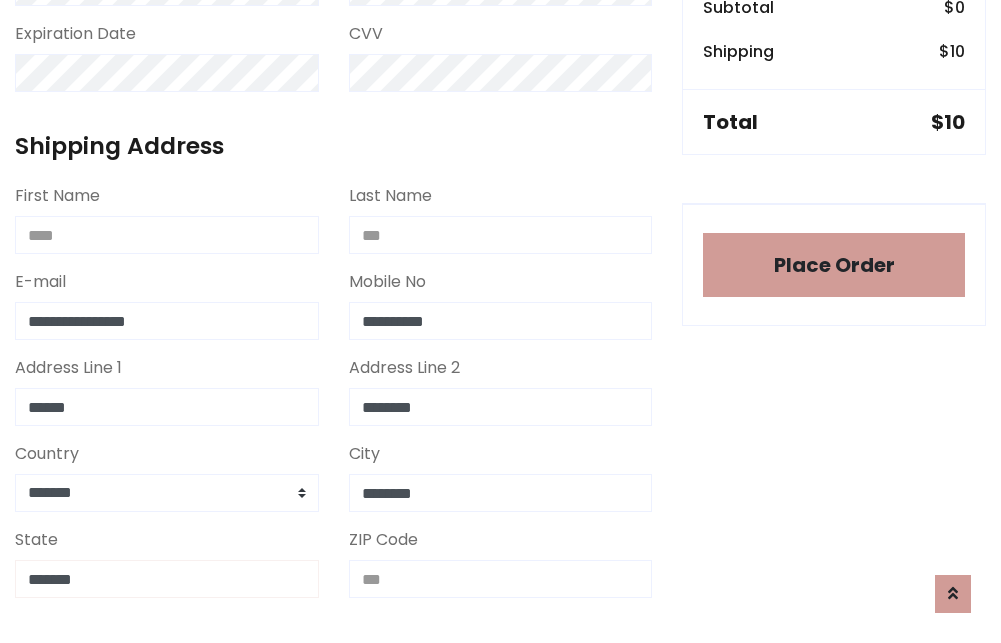 type on "*******" 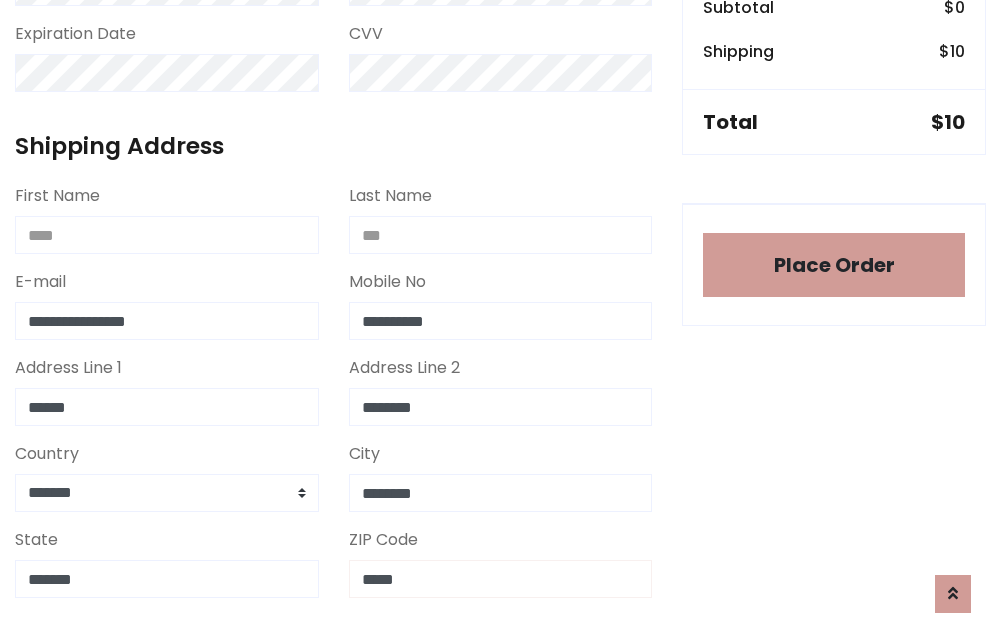 scroll, scrollTop: 403, scrollLeft: 0, axis: vertical 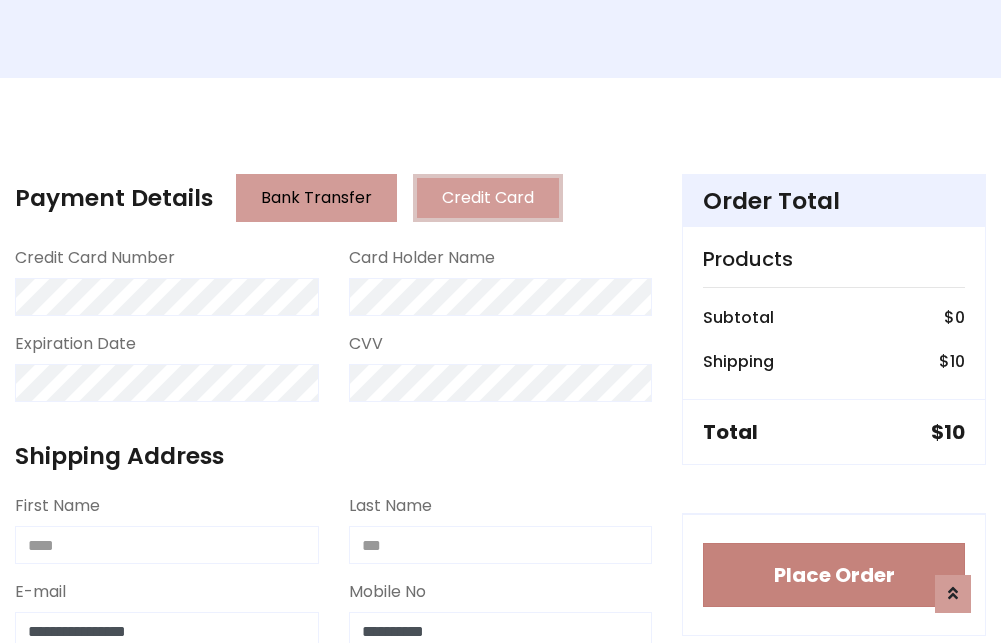 type on "*****" 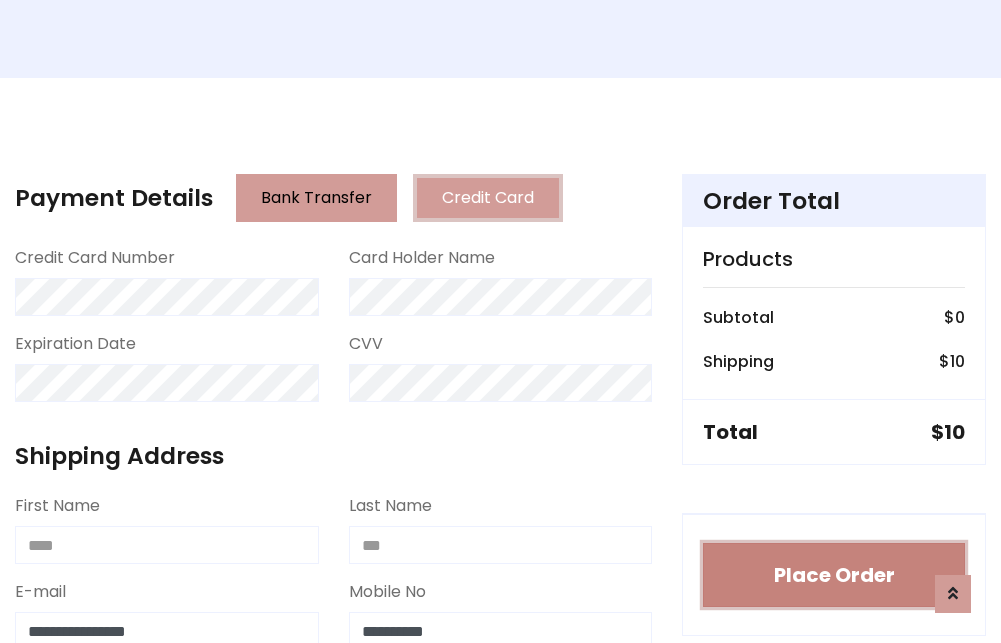 click on "Place Order" at bounding box center (834, 575) 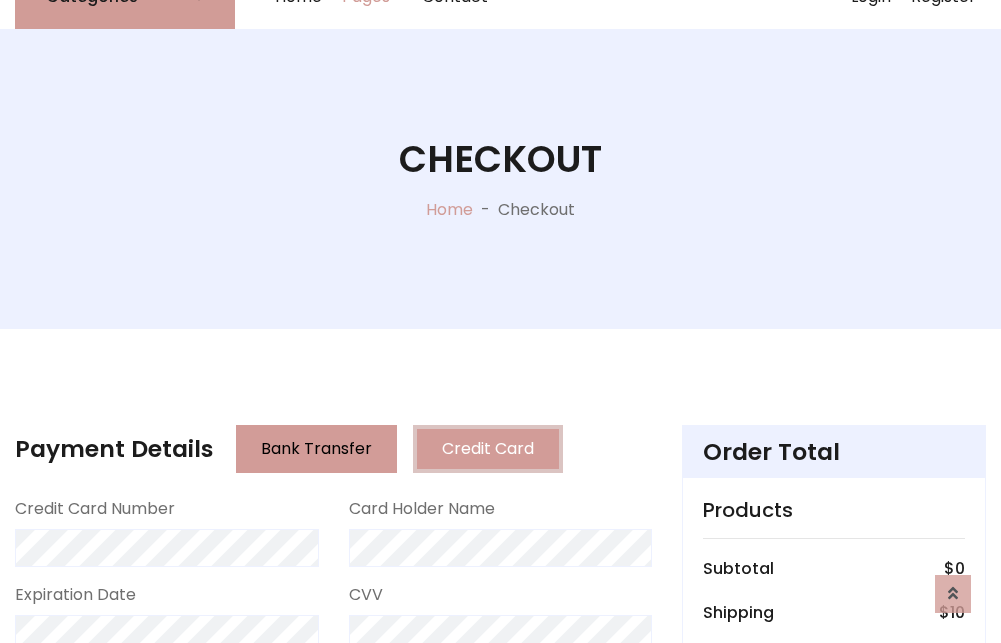 scroll, scrollTop: 0, scrollLeft: 0, axis: both 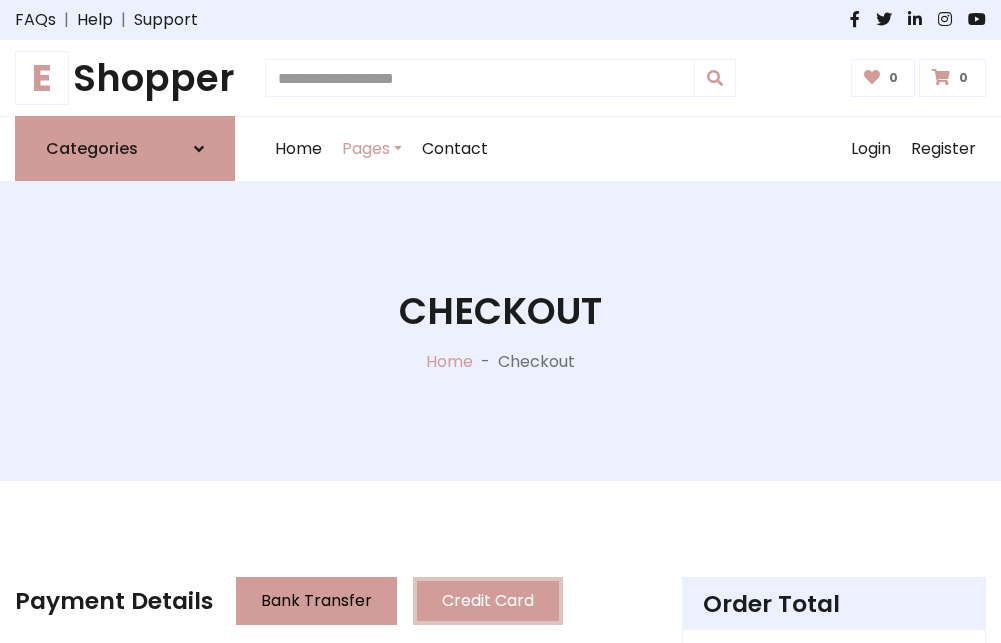 click on "E Shopper" at bounding box center [125, 78] 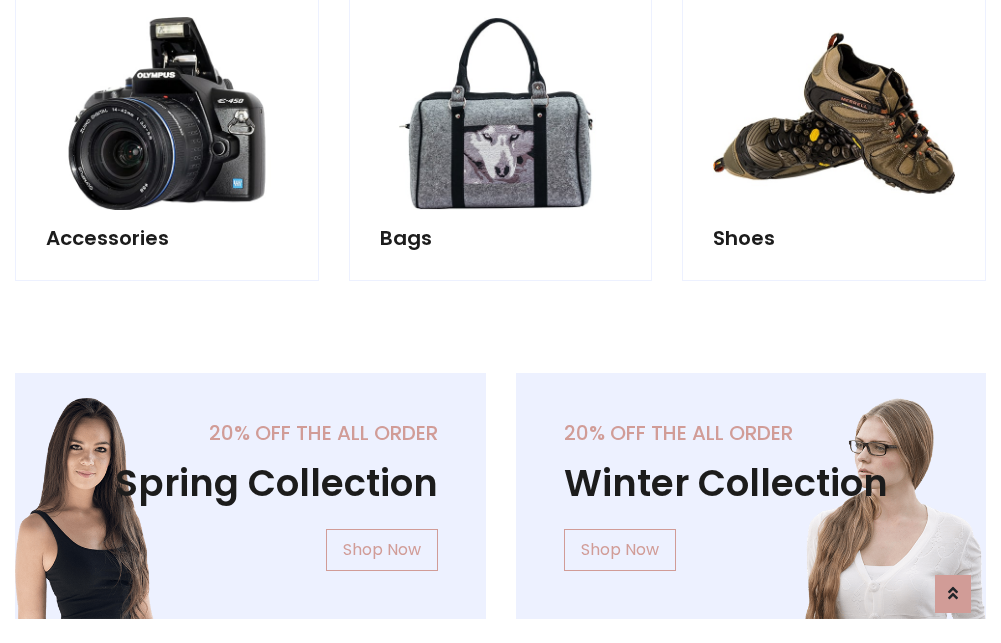 scroll, scrollTop: 770, scrollLeft: 0, axis: vertical 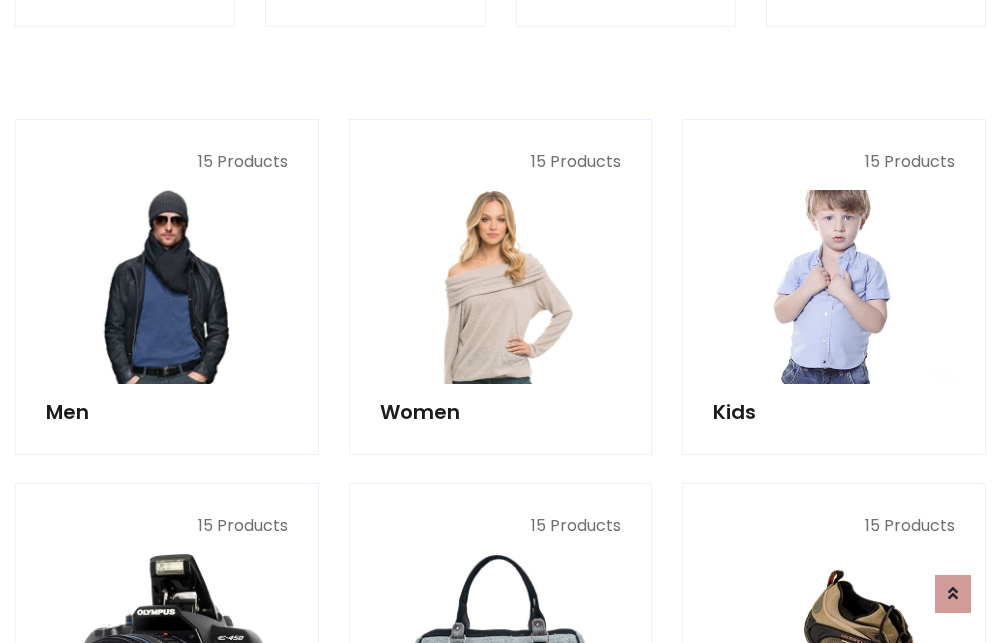 click at bounding box center [834, 287] 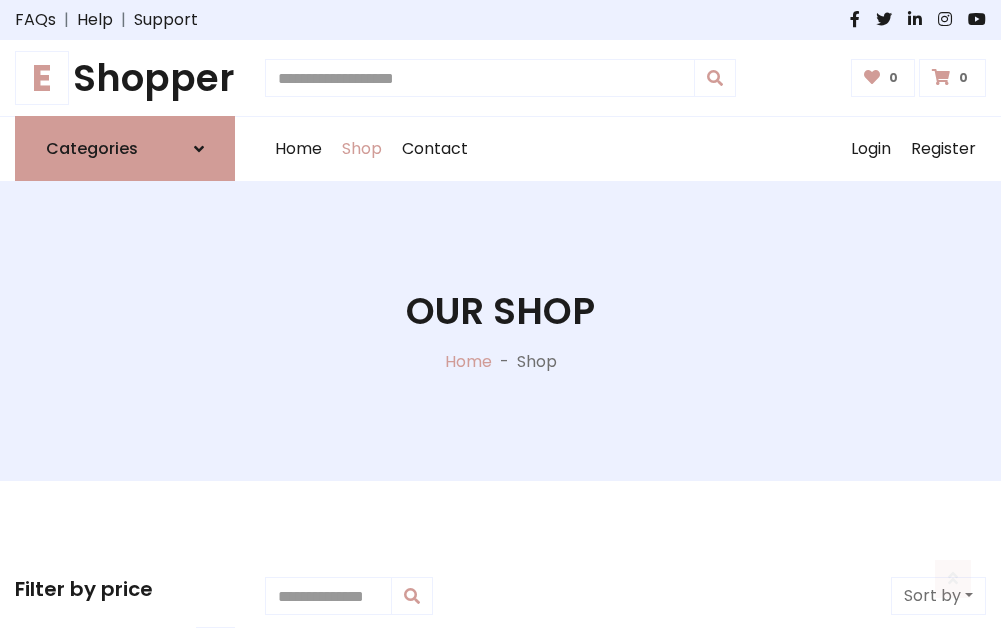 scroll, scrollTop: 549, scrollLeft: 0, axis: vertical 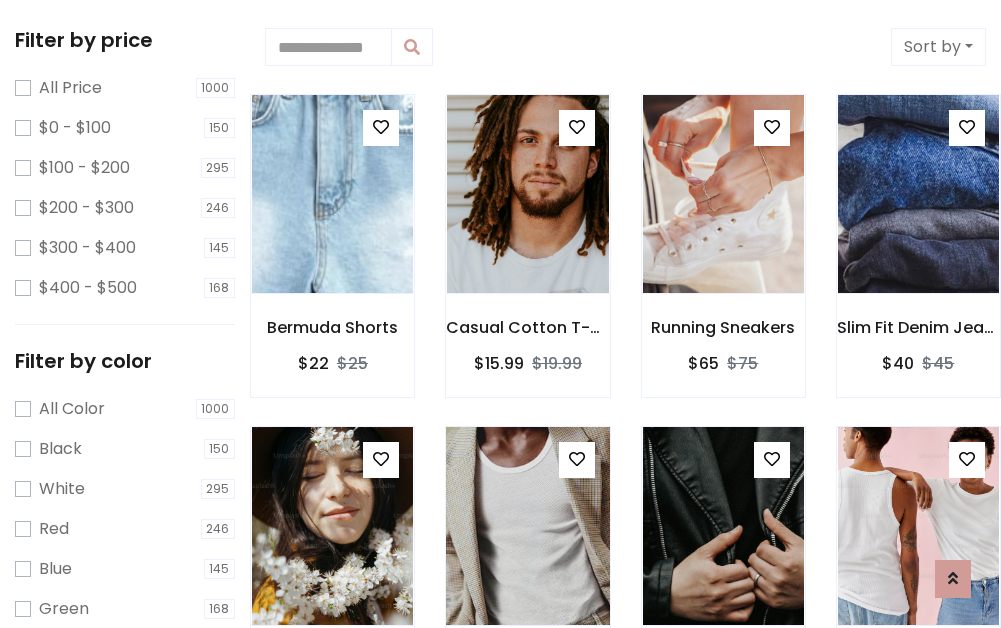 click at bounding box center (577, 459) 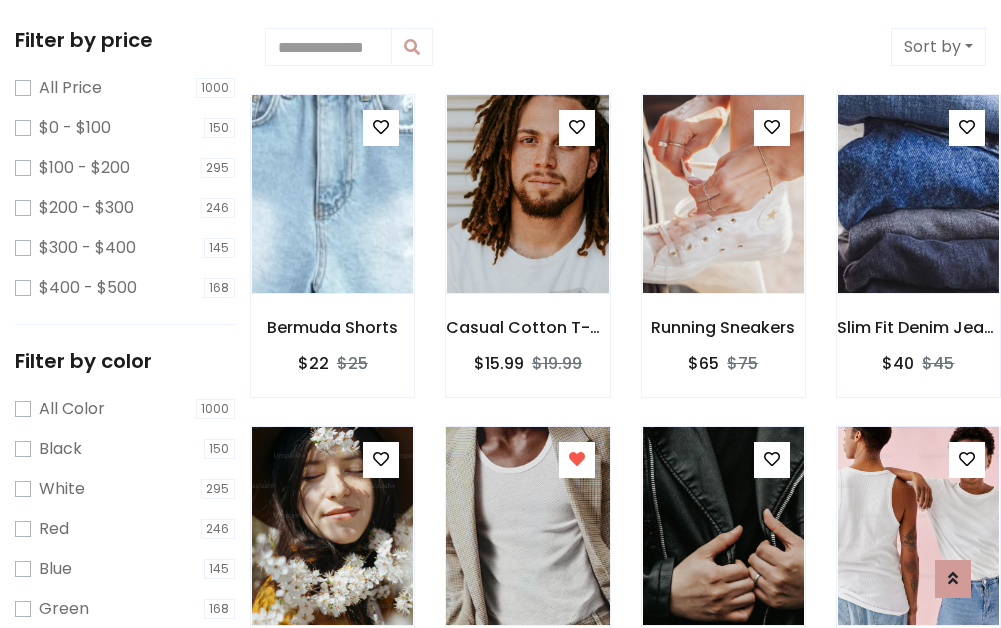 click at bounding box center [527, 526] 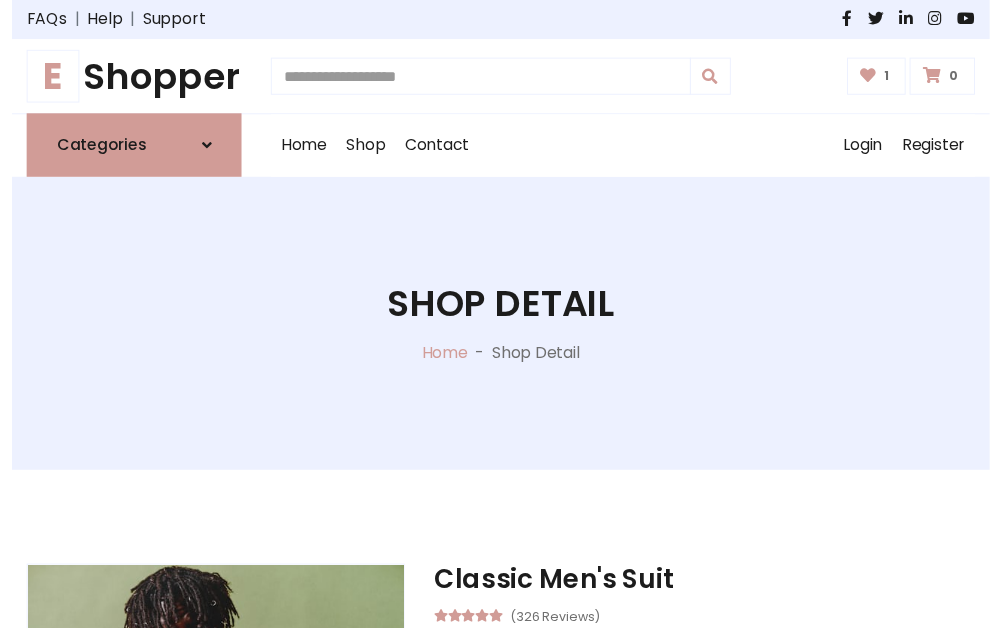 scroll, scrollTop: 262, scrollLeft: 0, axis: vertical 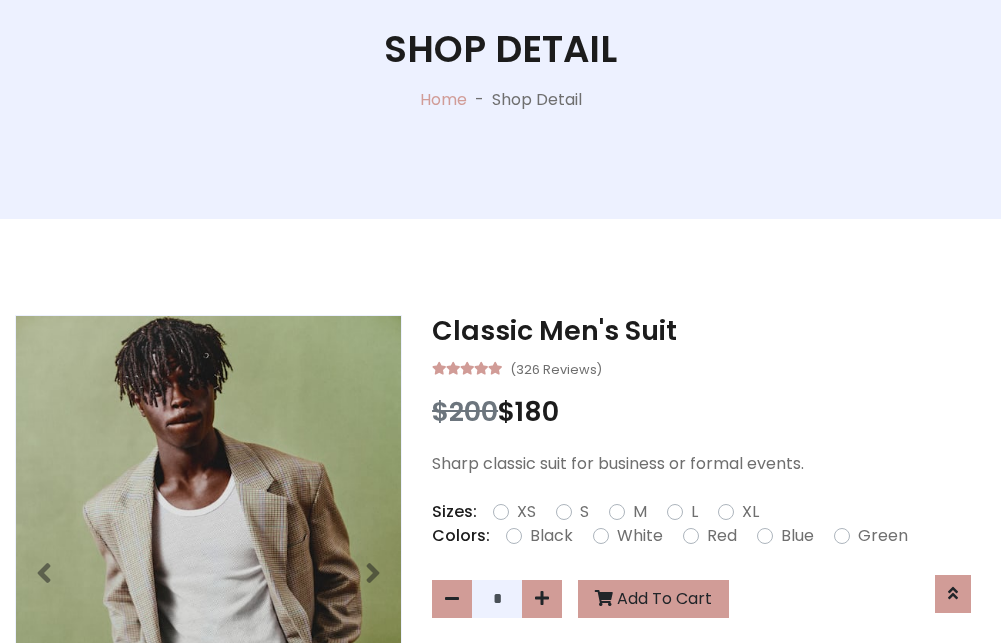 click on "XL" at bounding box center [750, 512] 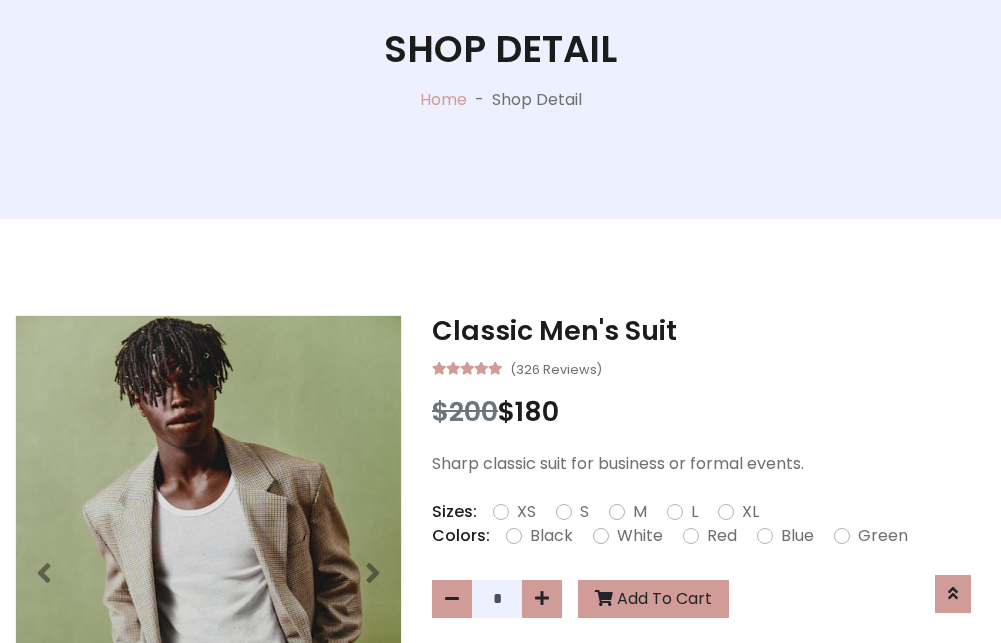 click on "Black" at bounding box center [551, 536] 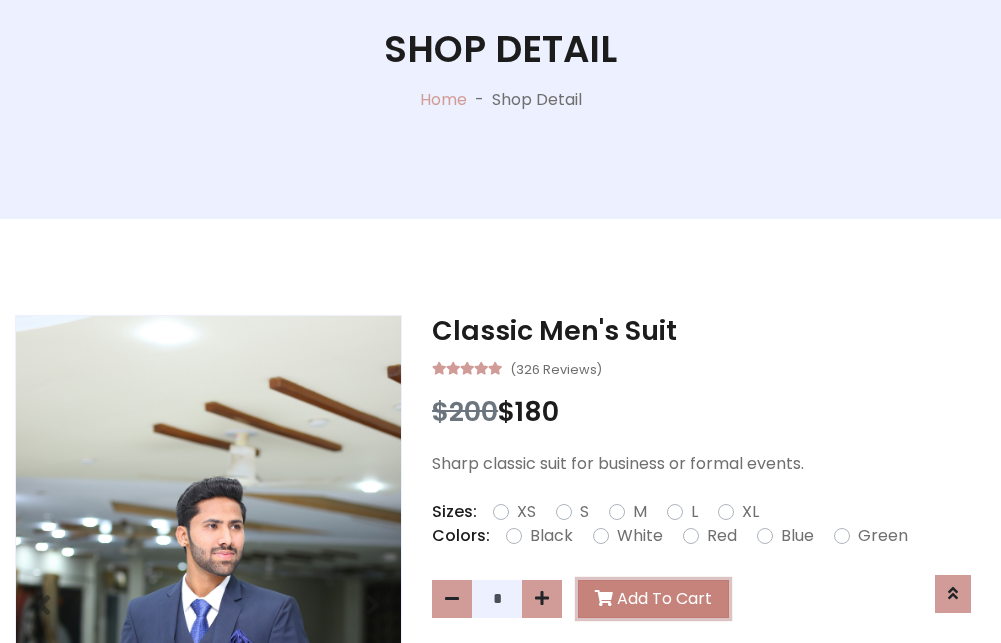 click on "Add To Cart" at bounding box center [653, 599] 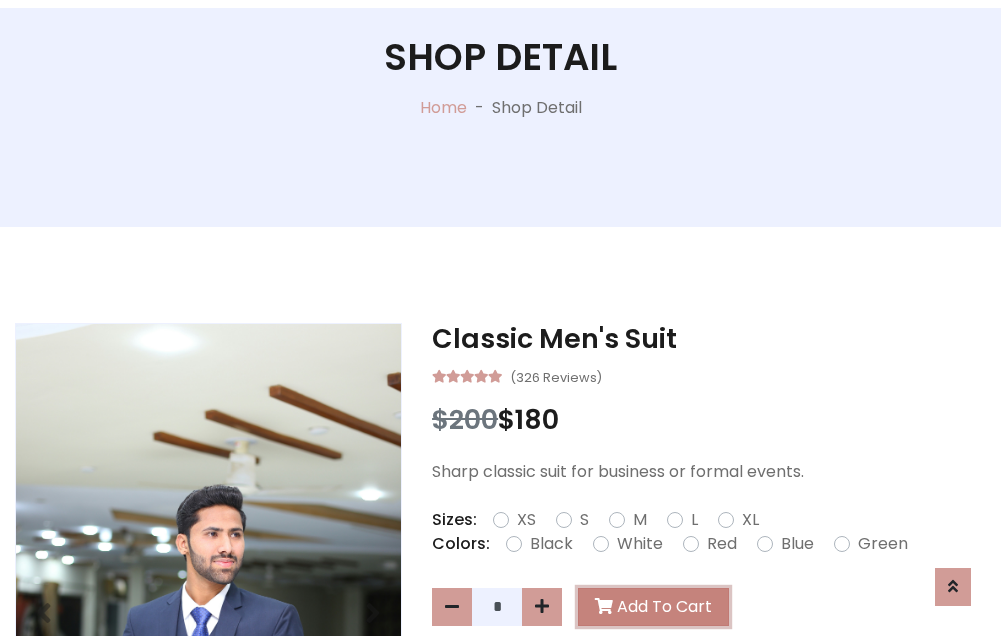 scroll, scrollTop: 0, scrollLeft: 0, axis: both 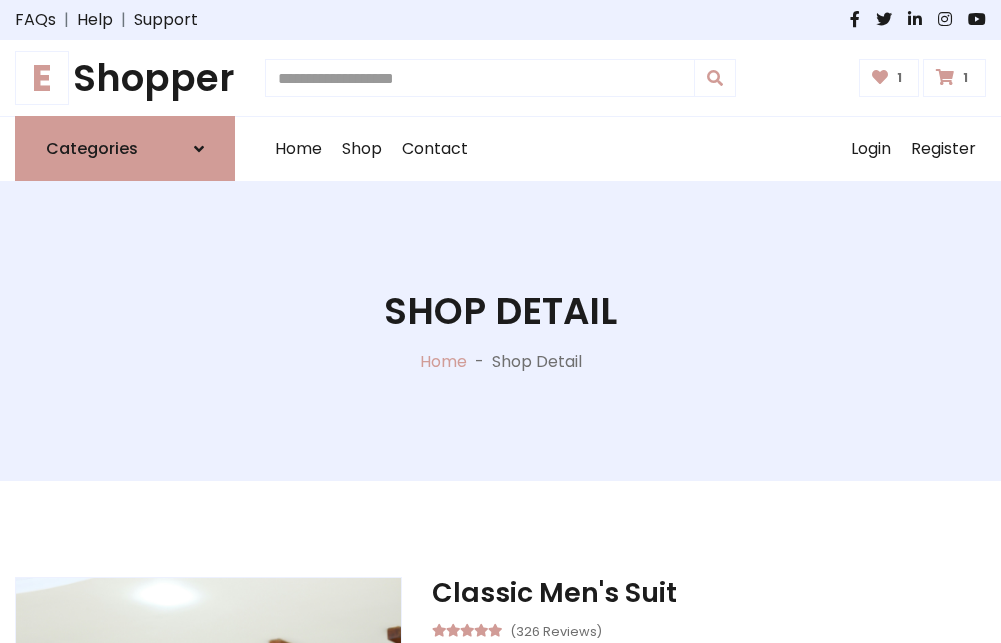 click at bounding box center (945, 77) 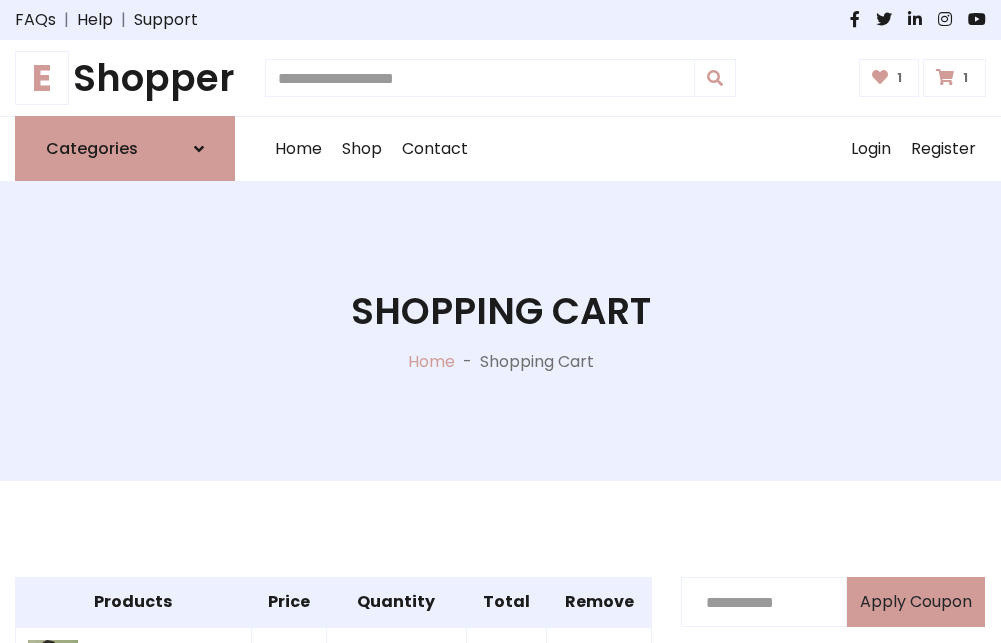 scroll, scrollTop: 570, scrollLeft: 0, axis: vertical 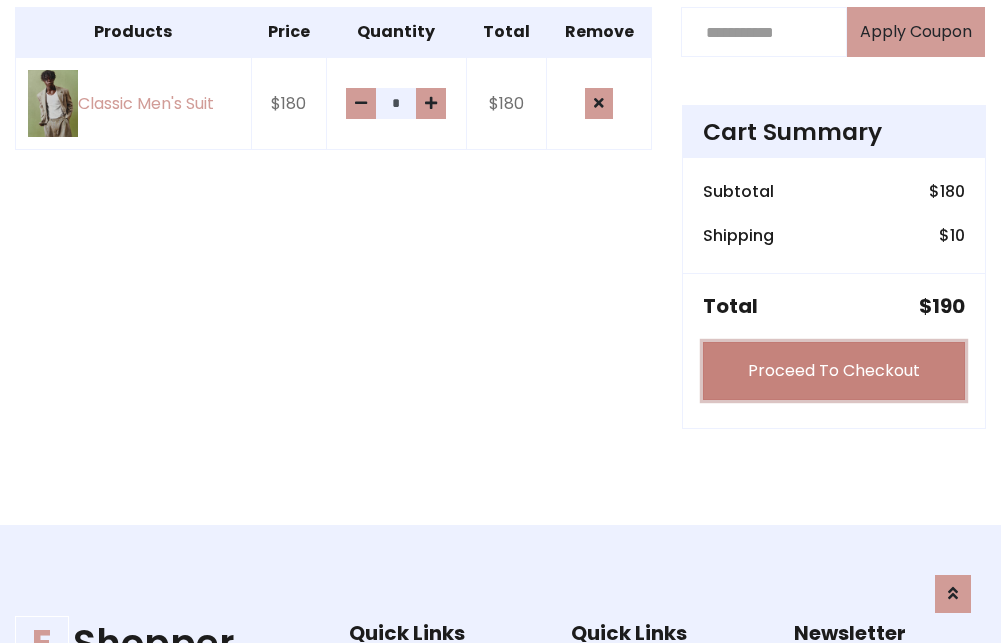 click on "Proceed To Checkout" at bounding box center (834, 371) 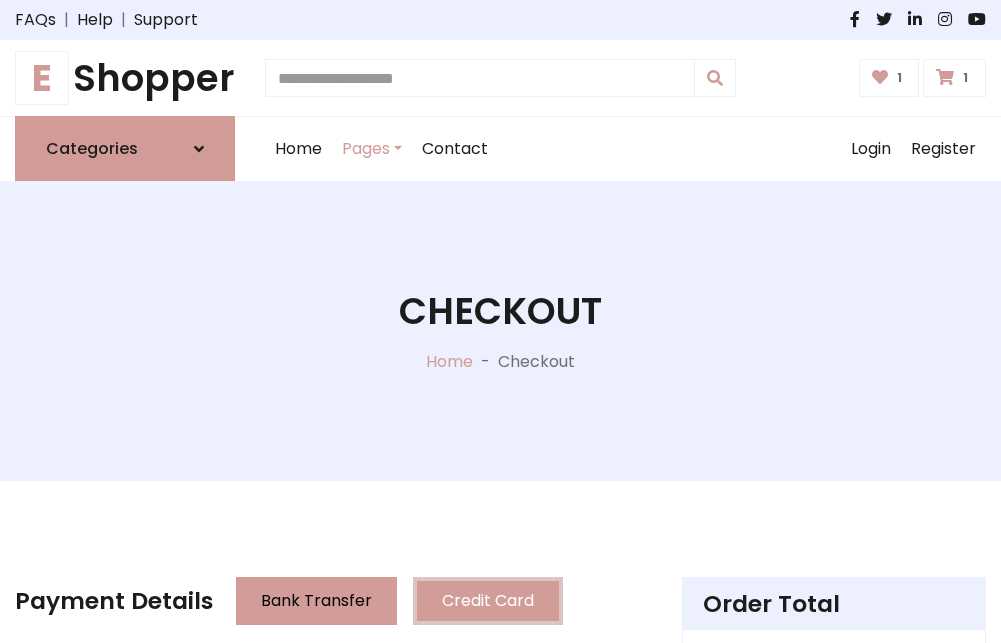 scroll, scrollTop: 201, scrollLeft: 0, axis: vertical 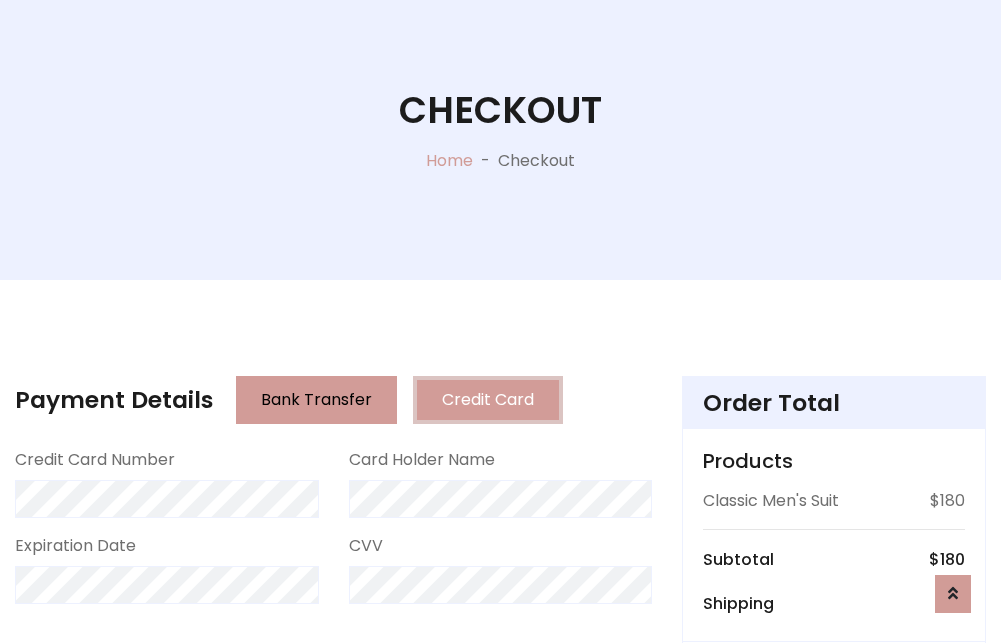 click on "Go to shipping" at bounding box center (834, 817) 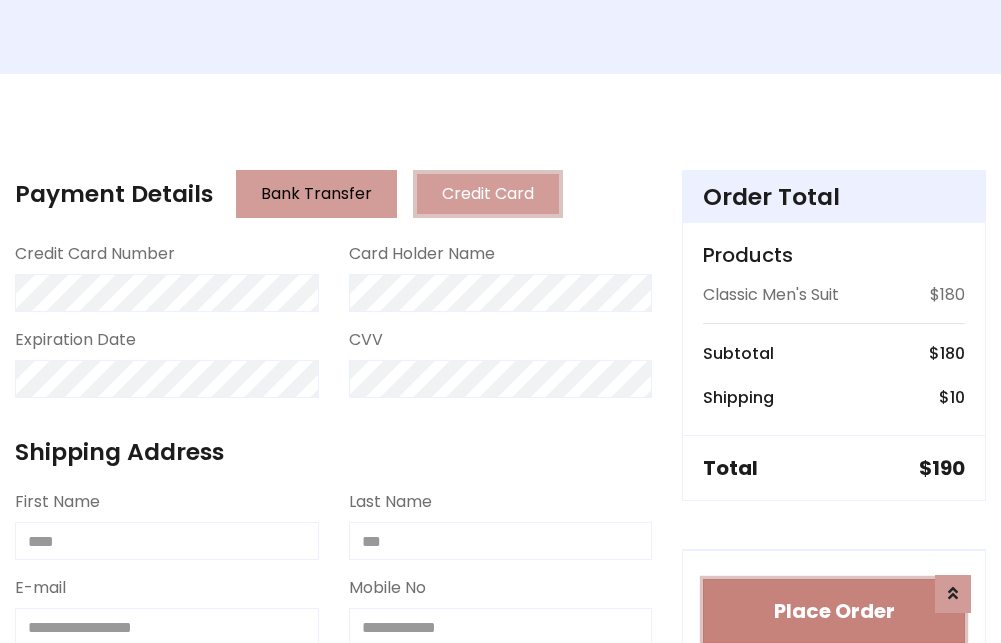 type 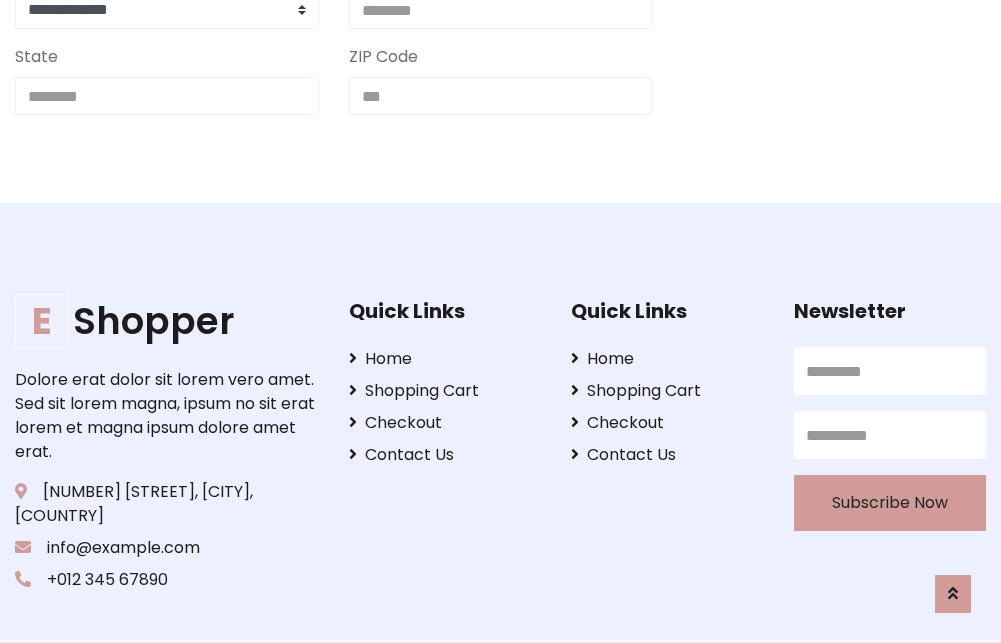 scroll, scrollTop: 713, scrollLeft: 0, axis: vertical 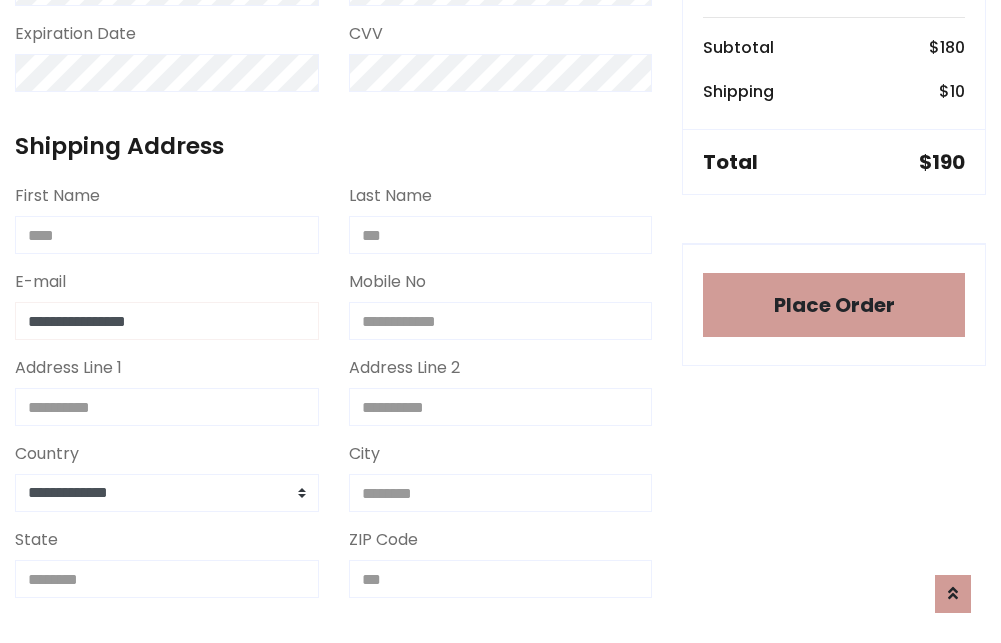 type on "**********" 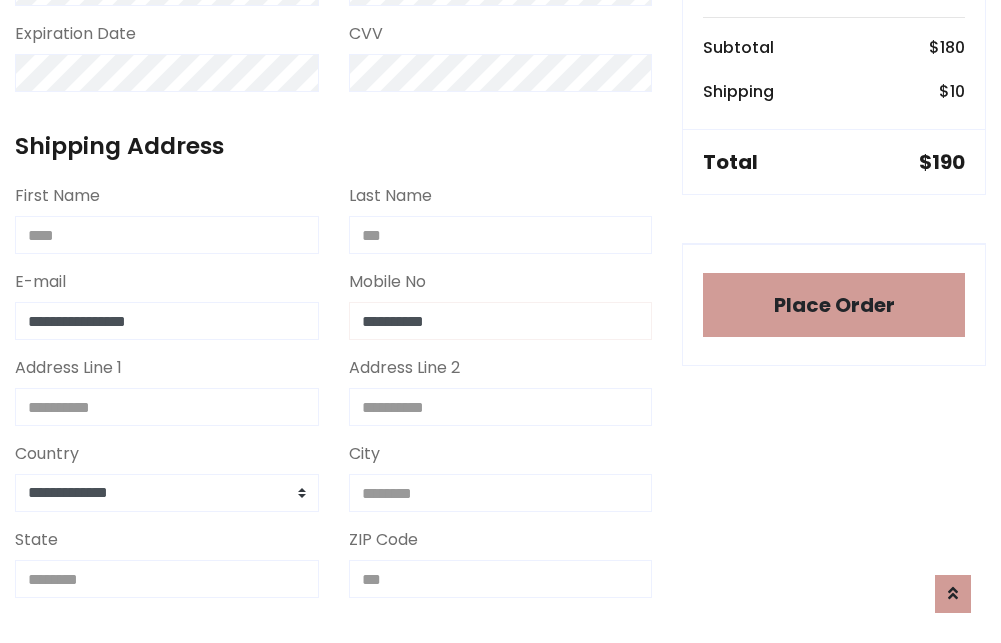 scroll, scrollTop: 573, scrollLeft: 0, axis: vertical 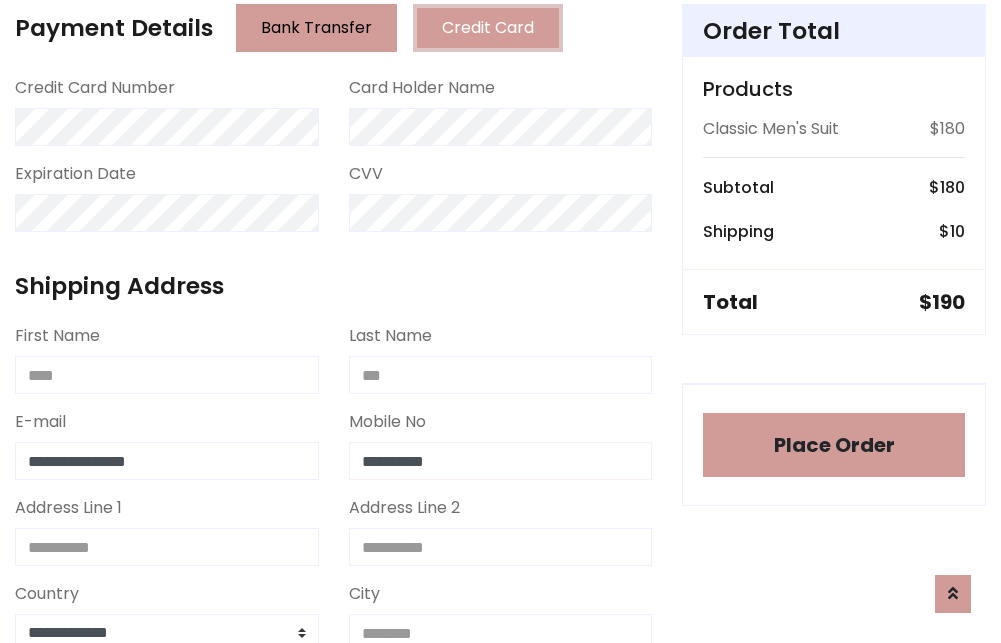 type on "**********" 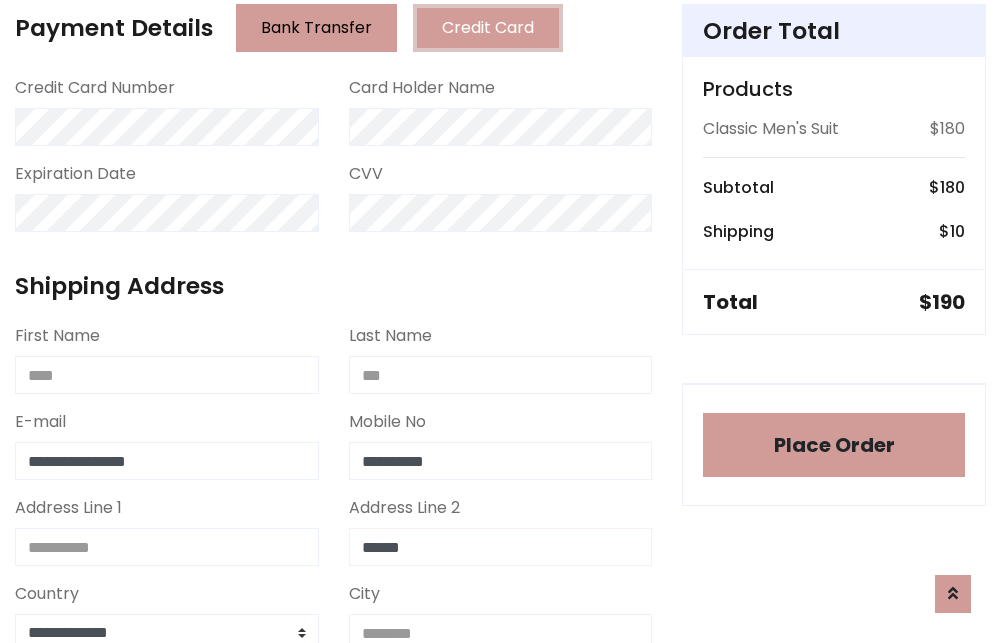 type on "******" 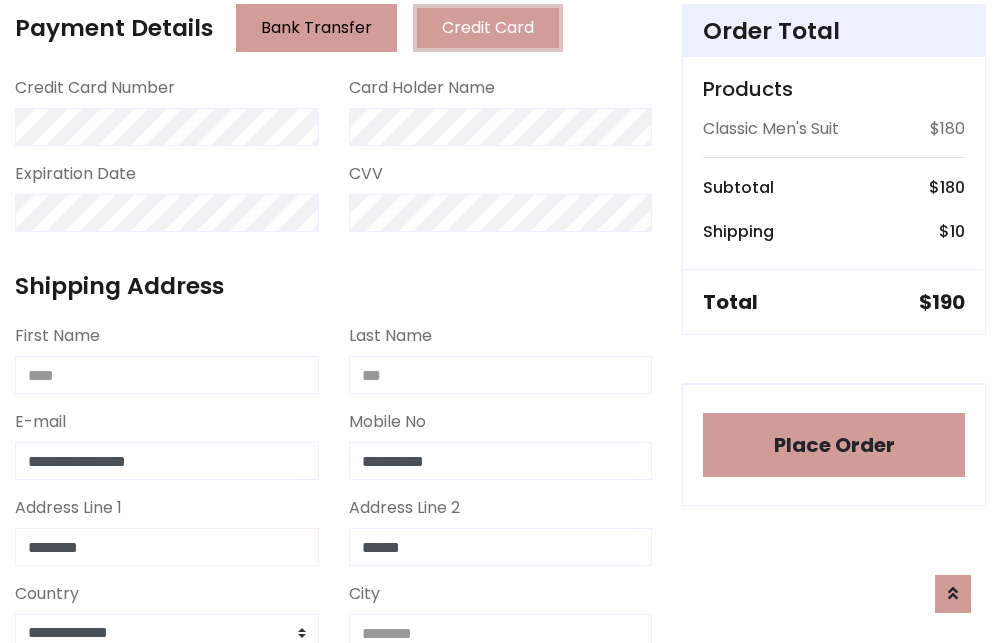 type on "********" 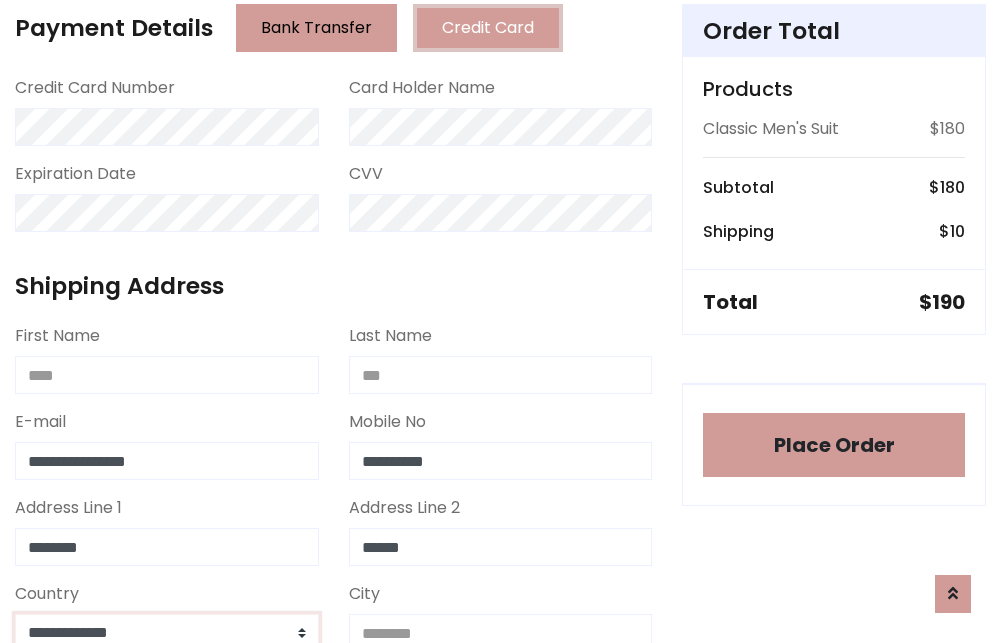 select on "*******" 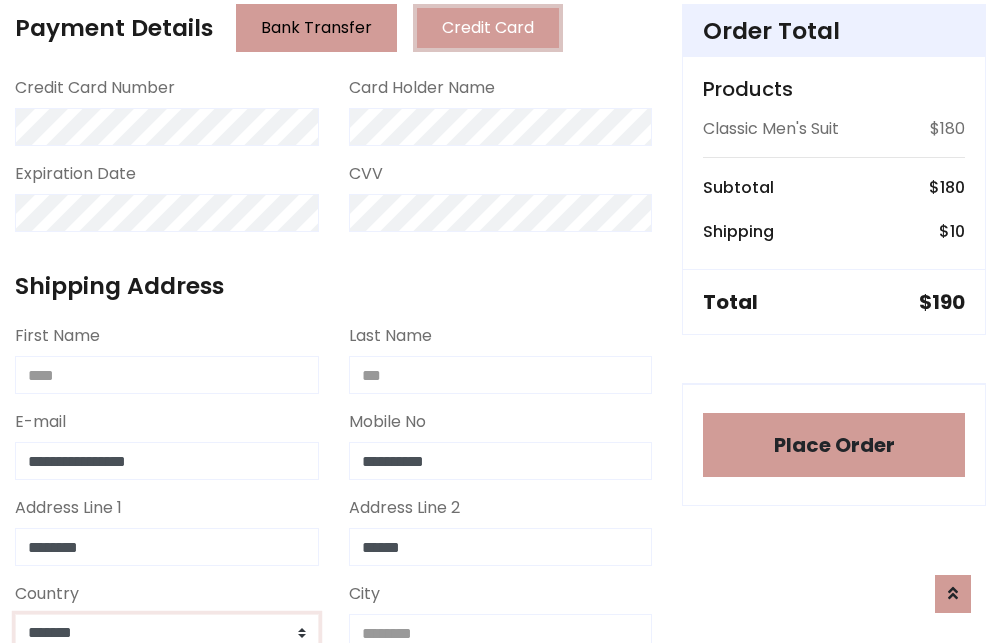 scroll, scrollTop: 583, scrollLeft: 0, axis: vertical 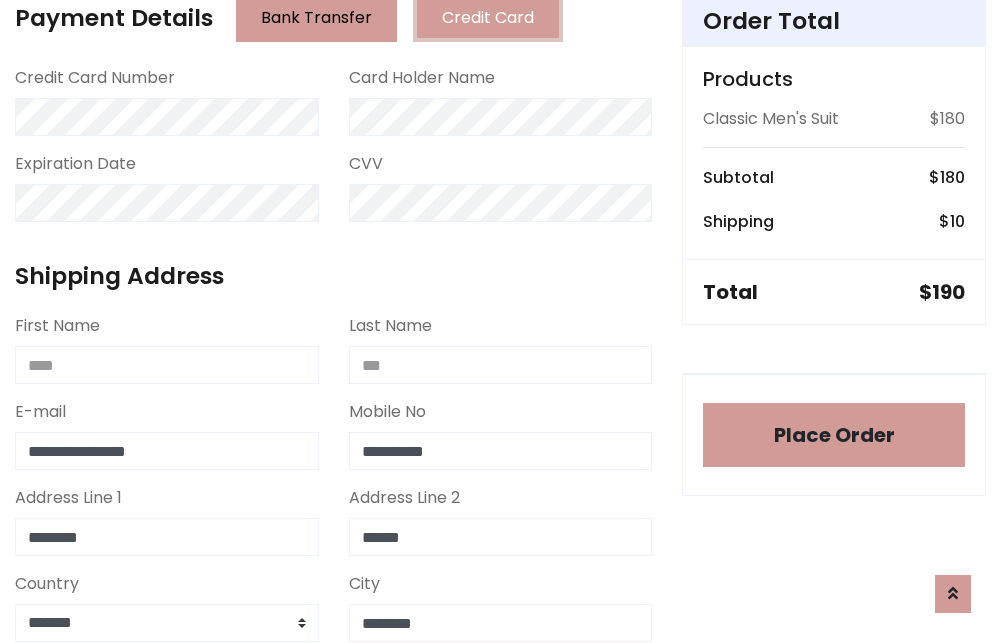 type on "********" 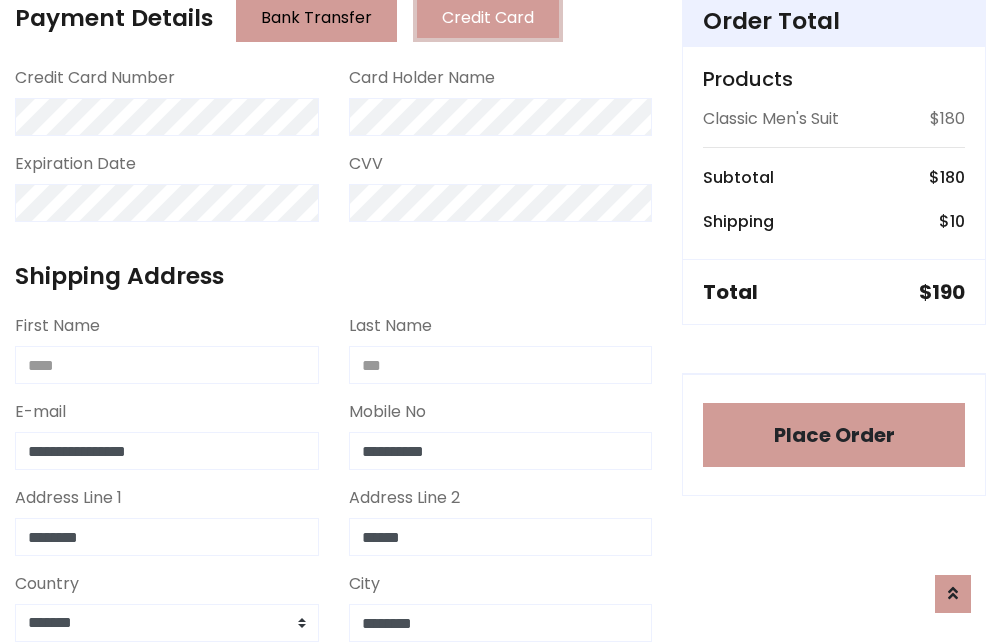 scroll, scrollTop: 971, scrollLeft: 0, axis: vertical 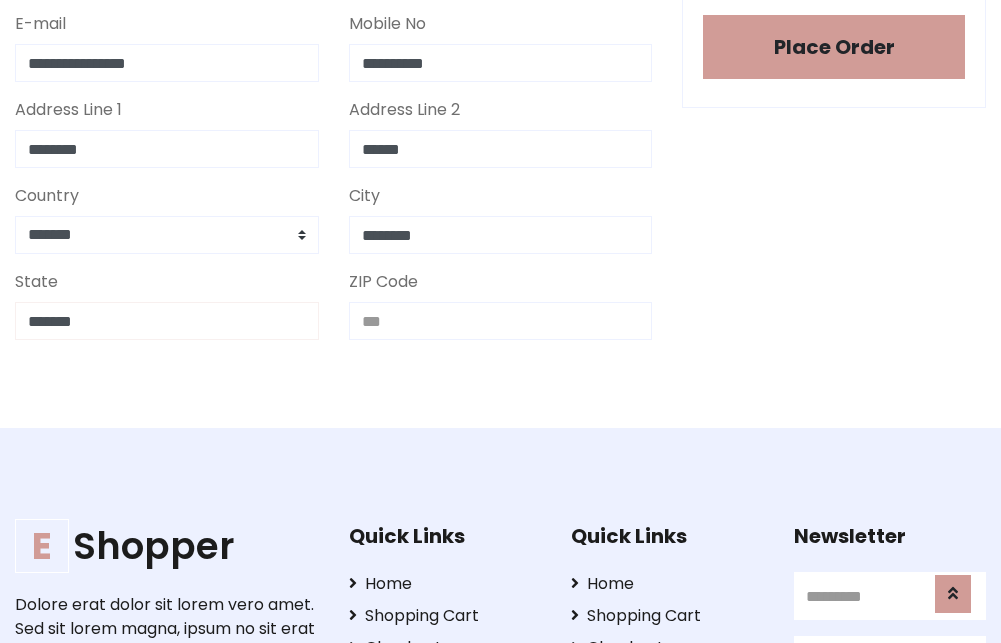 type on "*******" 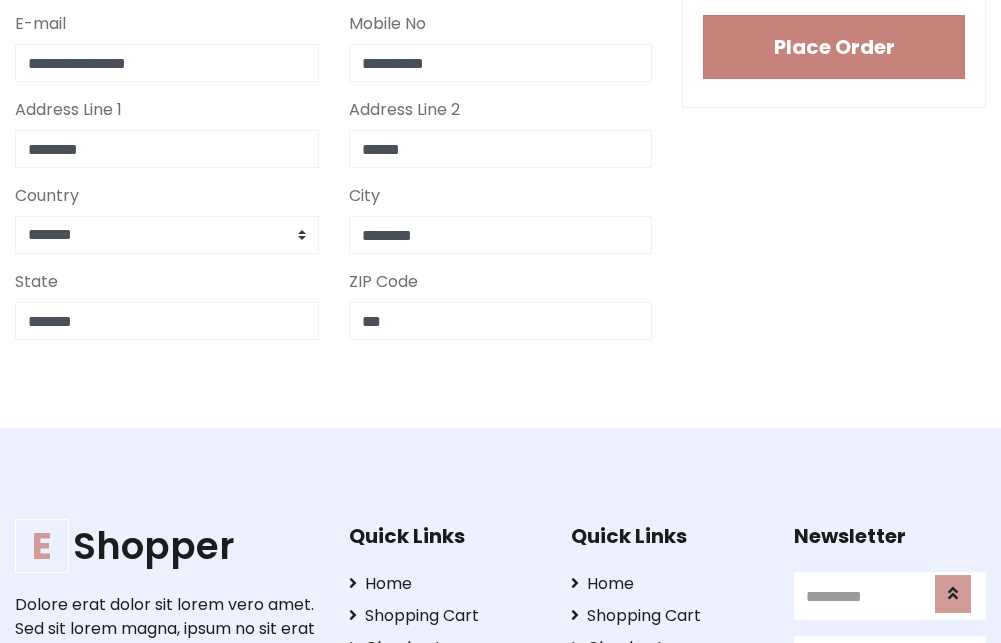 type on "***" 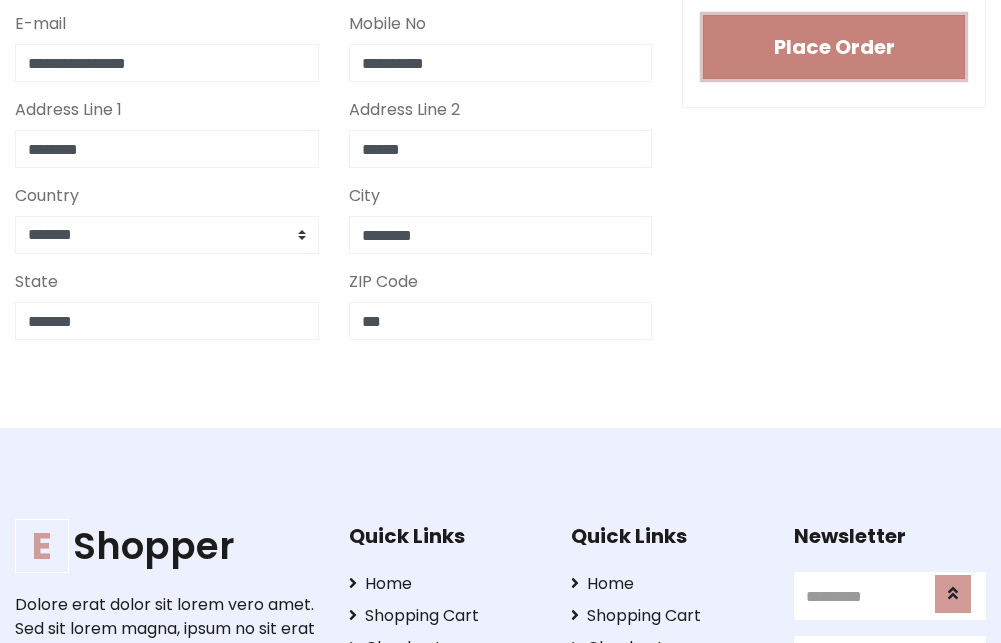 click on "Place Order" at bounding box center [834, 47] 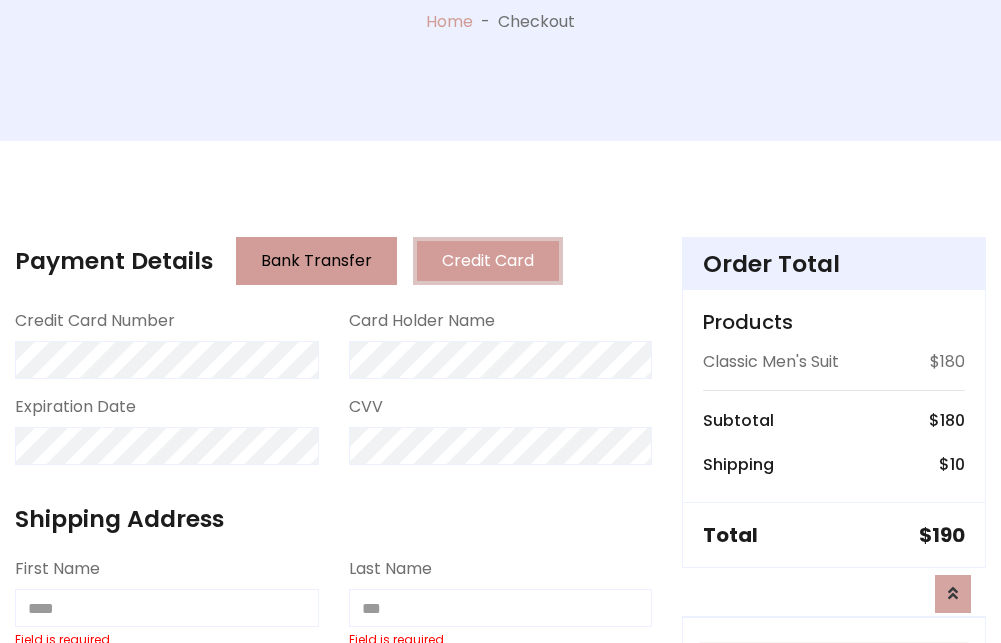 scroll, scrollTop: 0, scrollLeft: 0, axis: both 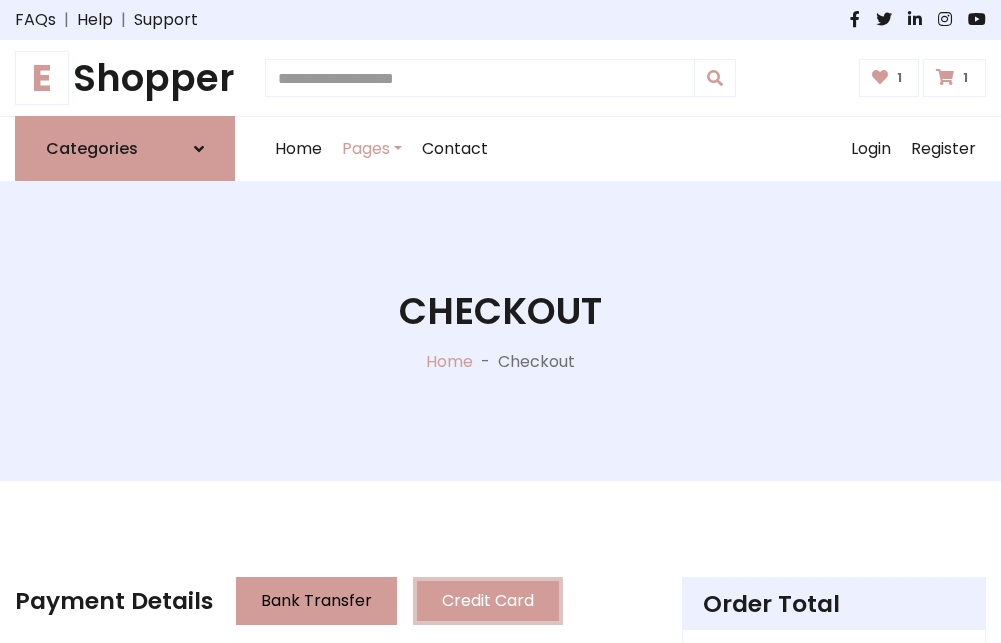 click on "E" at bounding box center (42, 78) 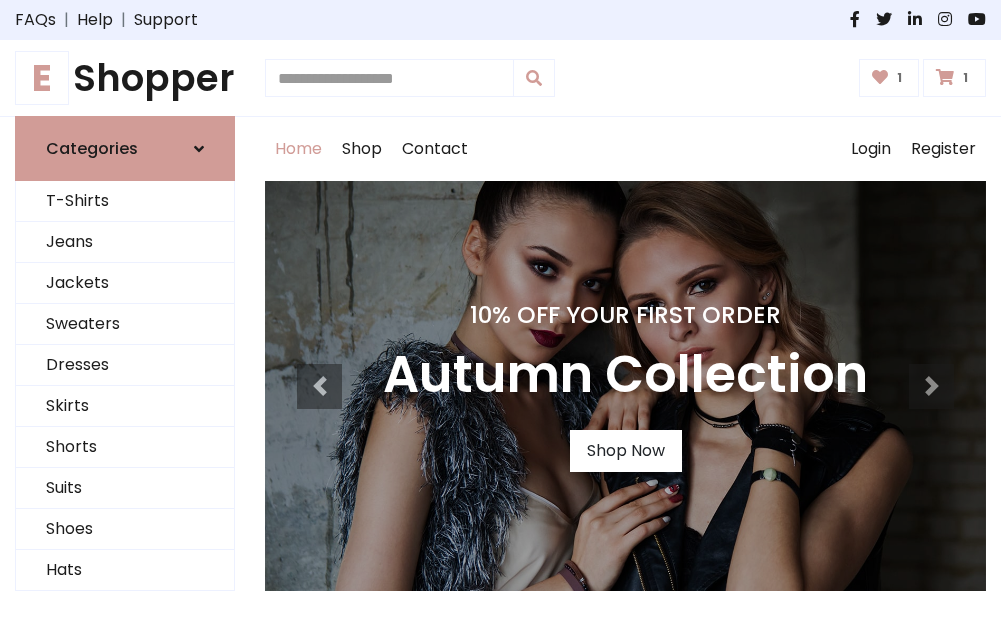 scroll, scrollTop: 0, scrollLeft: 0, axis: both 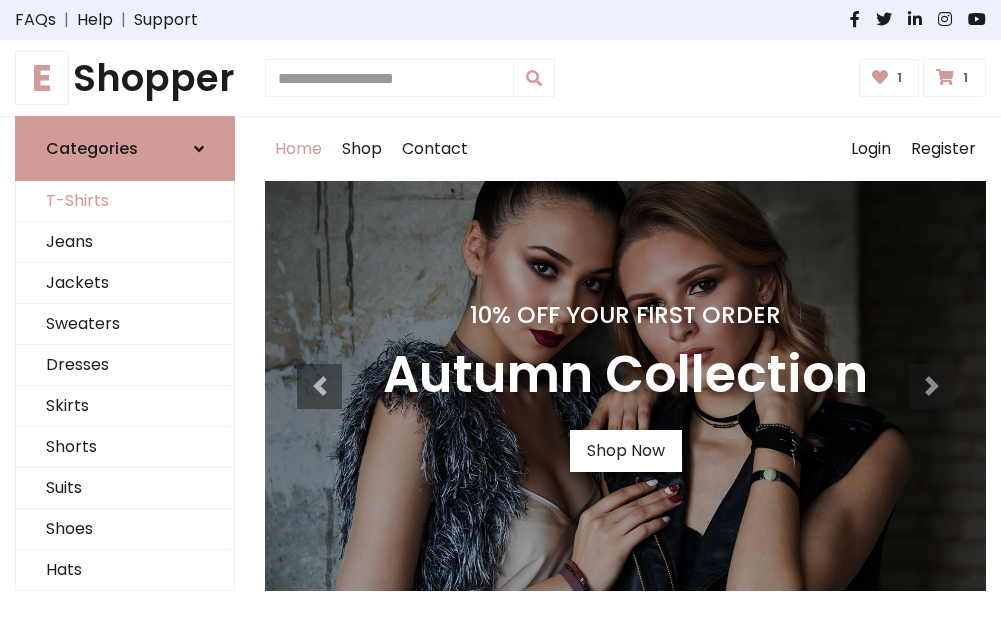 click on "T-Shirts" at bounding box center [125, 201] 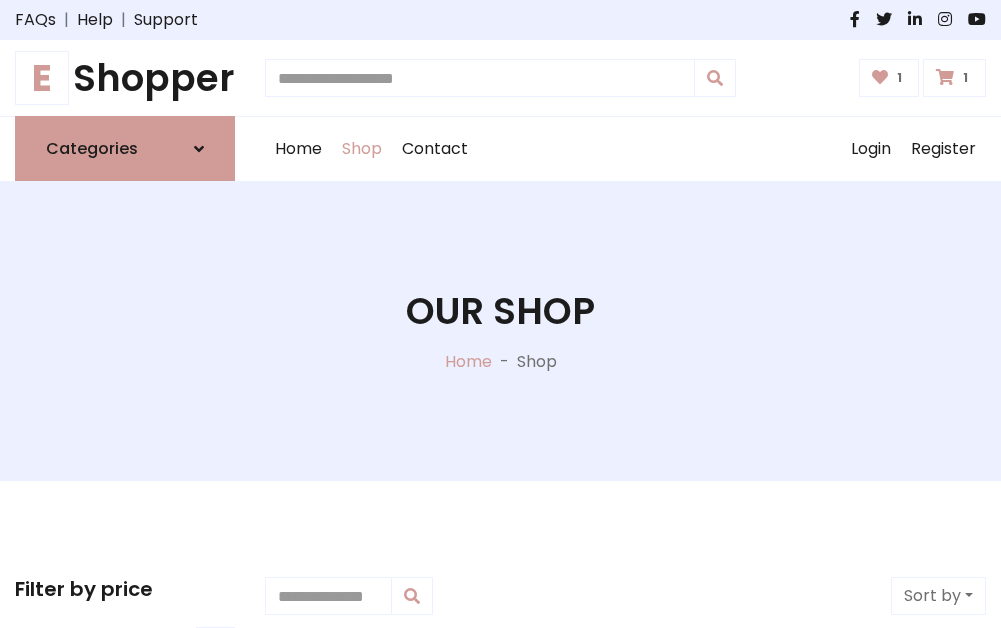 scroll, scrollTop: 0, scrollLeft: 0, axis: both 